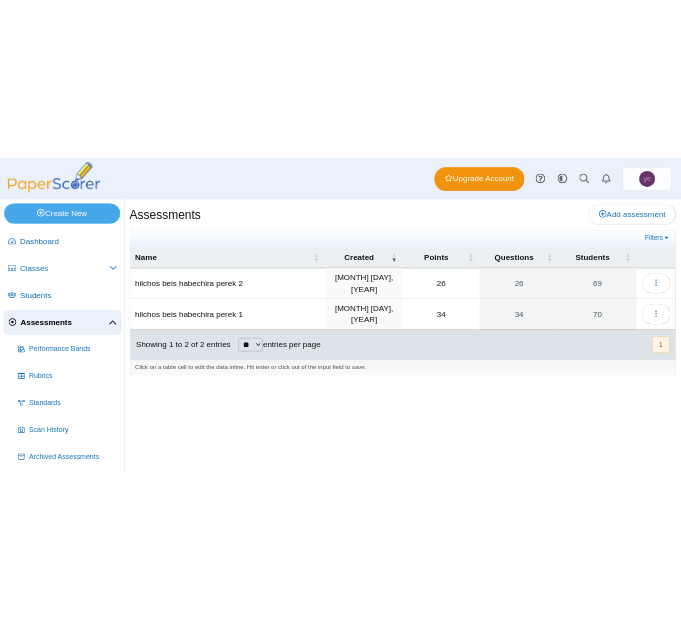 scroll, scrollTop: 0, scrollLeft: 0, axis: both 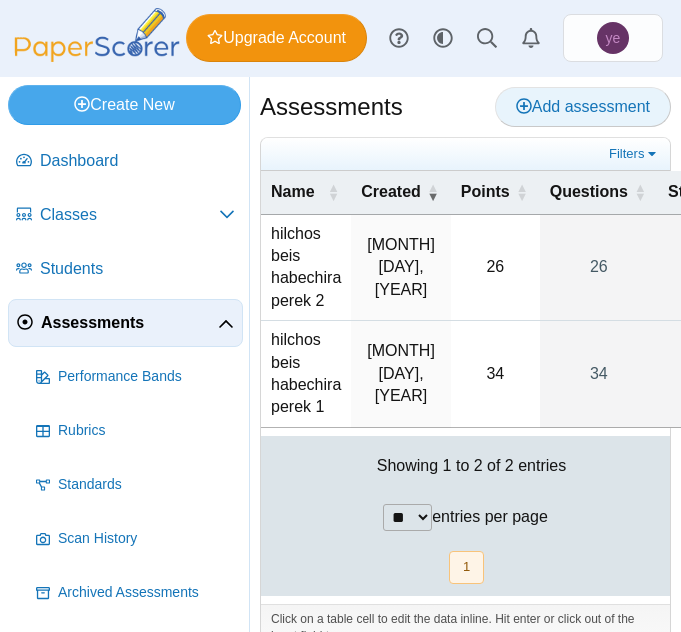 click on "Add assessment" at bounding box center (583, 107) 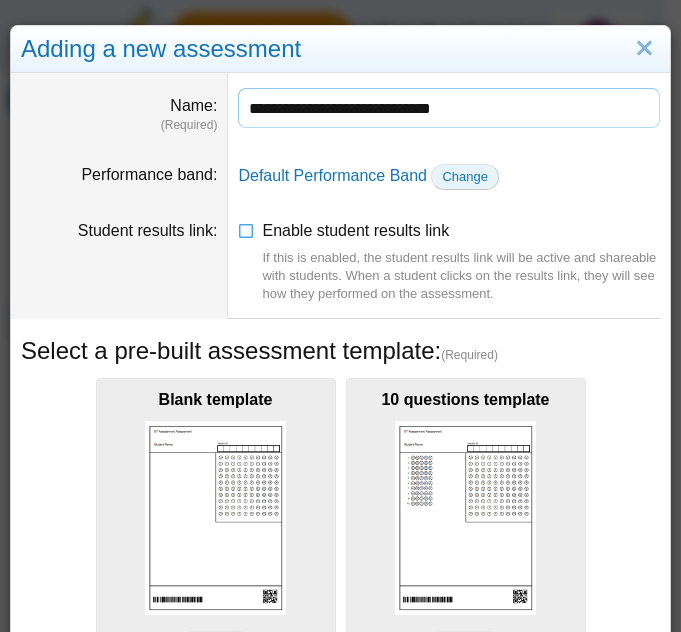 type on "**********" 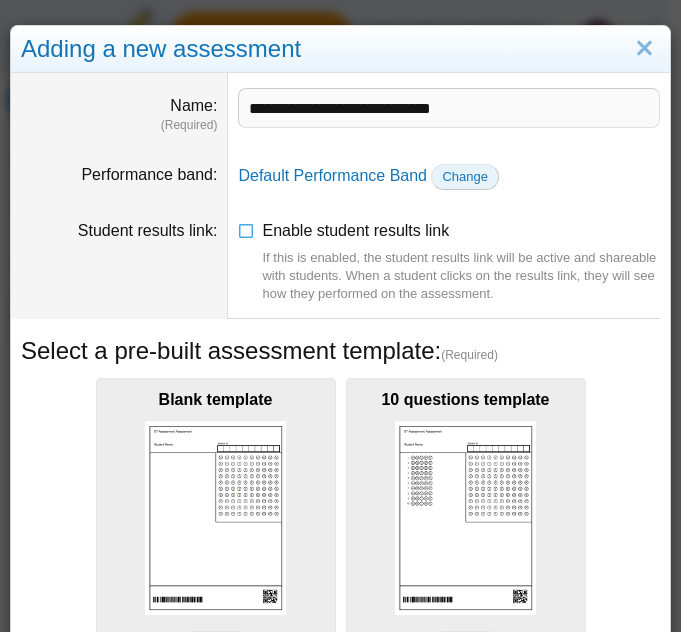 click on "Change" at bounding box center (465, 176) 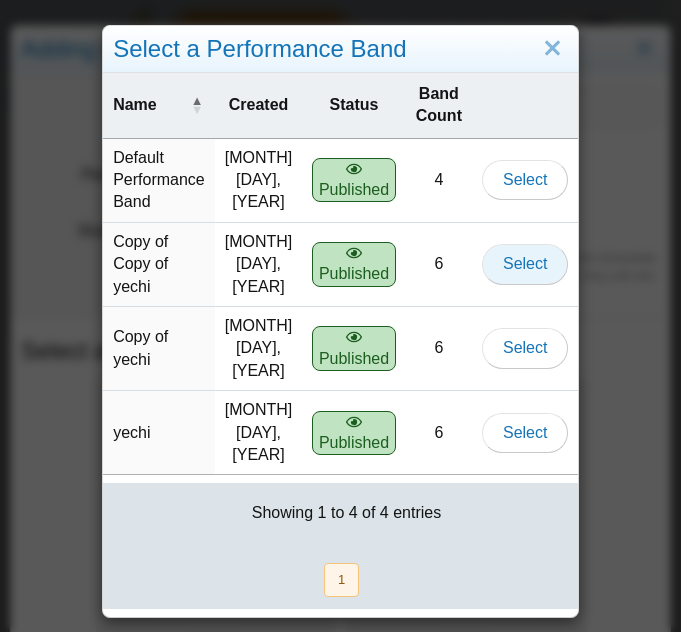 click on "Select" at bounding box center (525, 263) 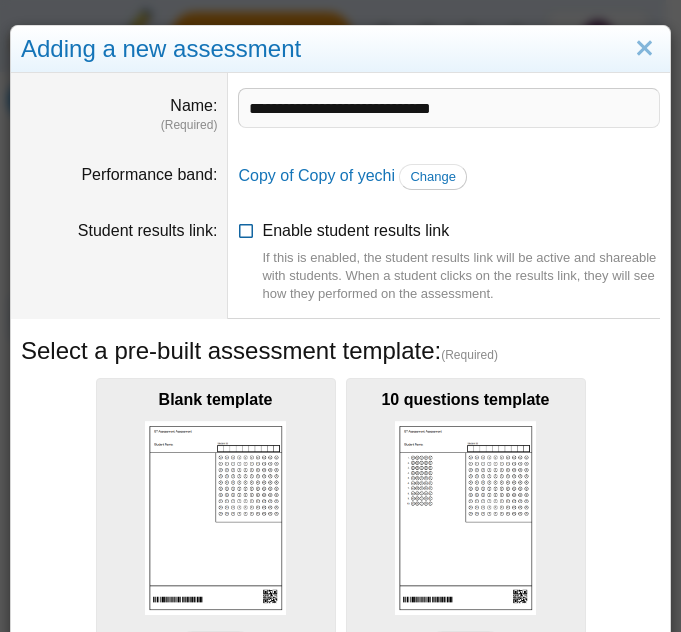 click on "If this is enabled, the student results link will be active and shareable with students. When a student clicks on the results link, they will see how they performed on the assessment." at bounding box center (461, 276) 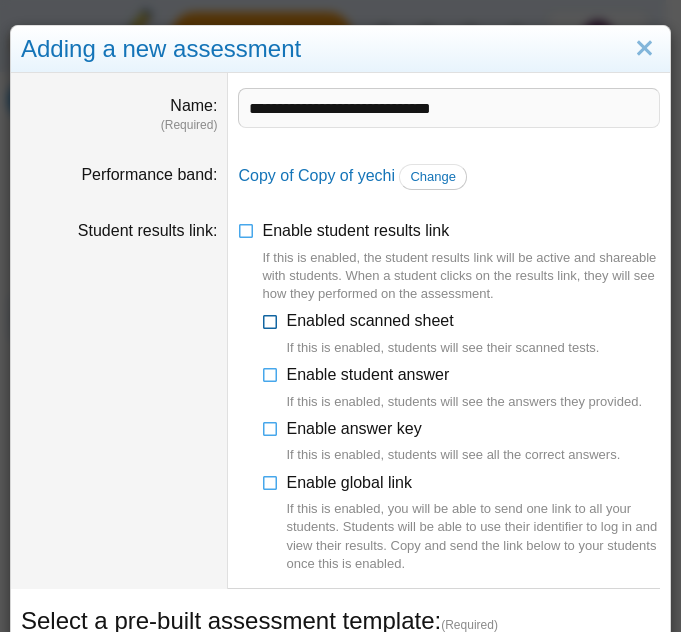 click on "Enabled scanned sheet
If this is enabled, students will see their scanned tests." at bounding box center [442, 334] 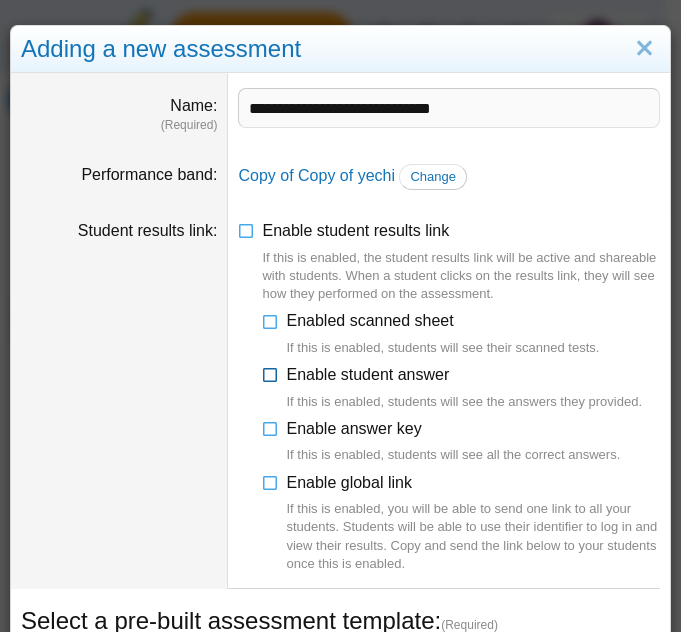 click on "Enable student answer
If this is enabled, students will see the answers they provided." at bounding box center [464, 388] 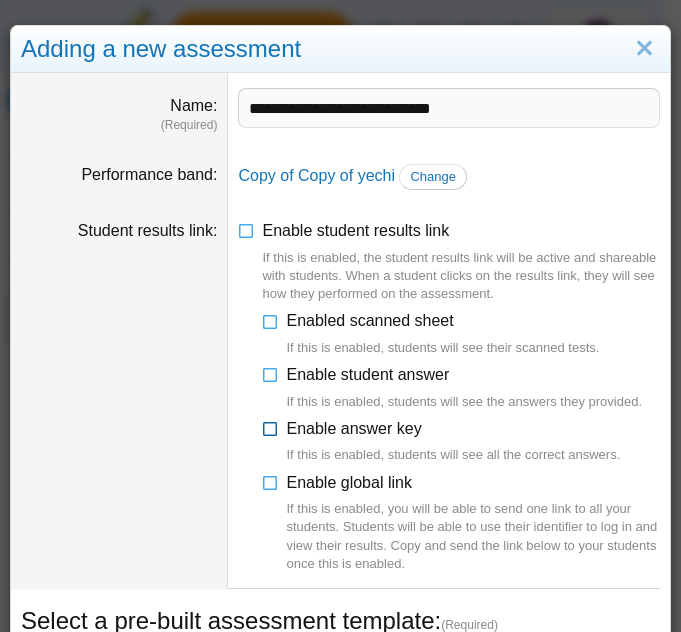click on "Enable answer key
If this is enabled, students will see all the correct answers." at bounding box center [453, 441] 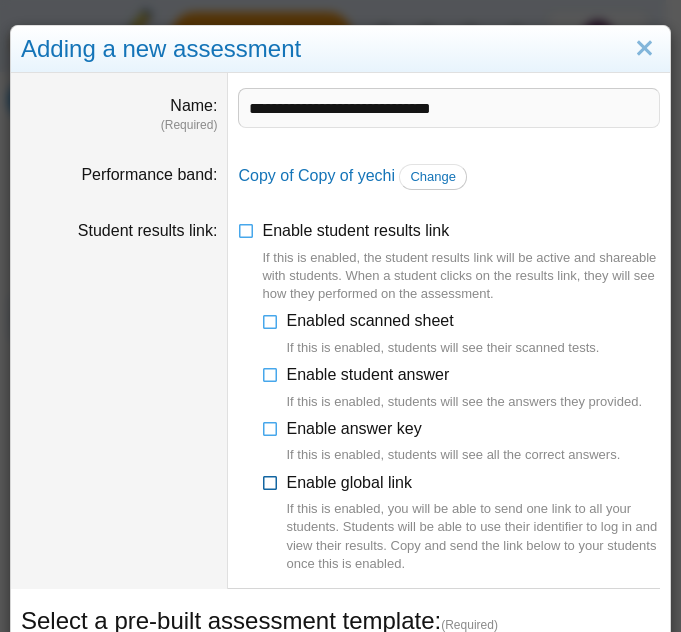 click on "Enable global link
If this is enabled, you will be able to send one link to all your students. Students will be able to use their identifier to log in and view their results. Copy and send the link below to your students once this is enabled." at bounding box center (473, 522) 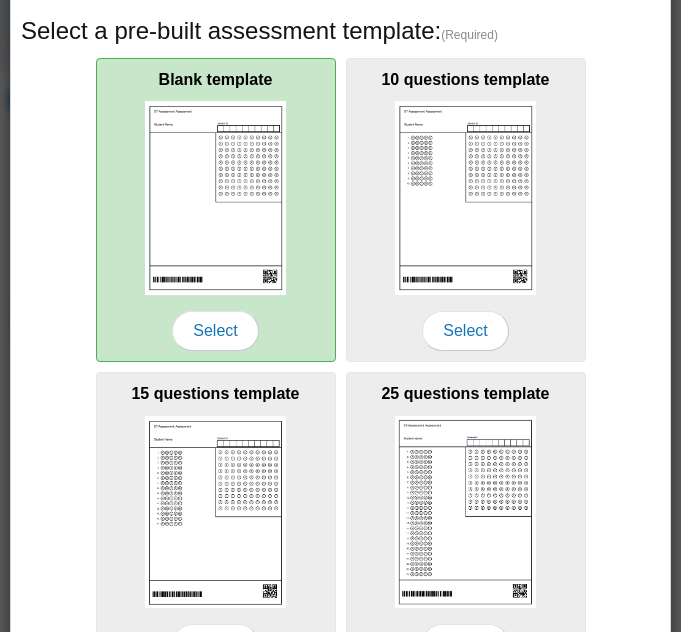scroll, scrollTop: 661, scrollLeft: 0, axis: vertical 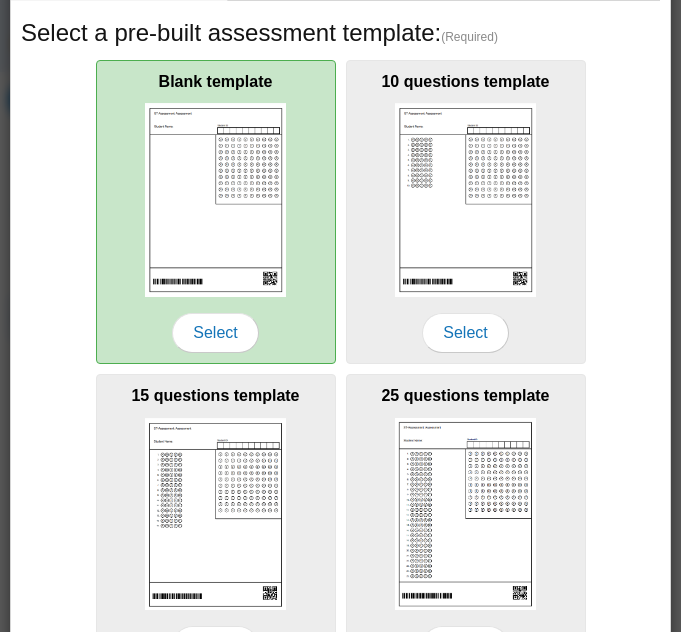 click at bounding box center (216, 199) 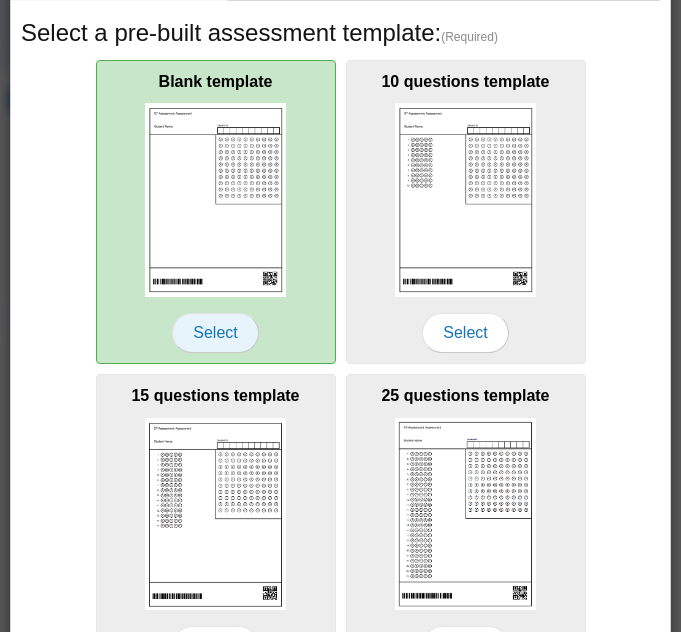 click on "Select" at bounding box center [215, 333] 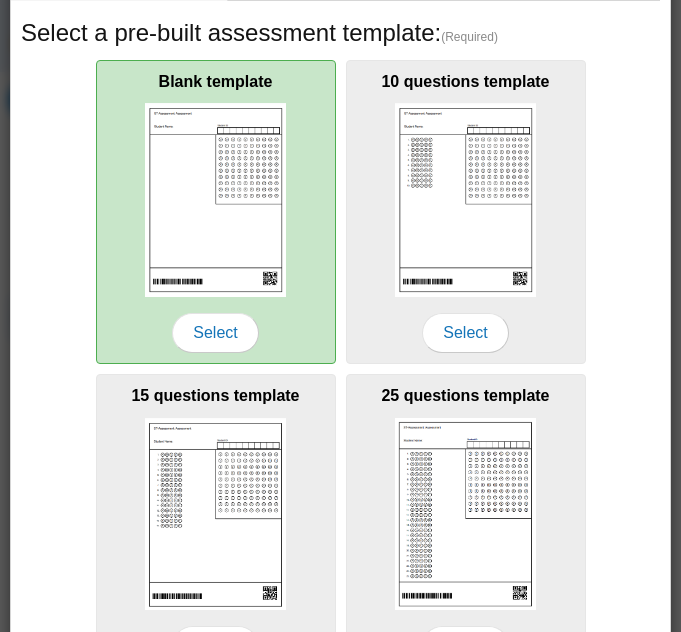 scroll, scrollTop: 788, scrollLeft: 0, axis: vertical 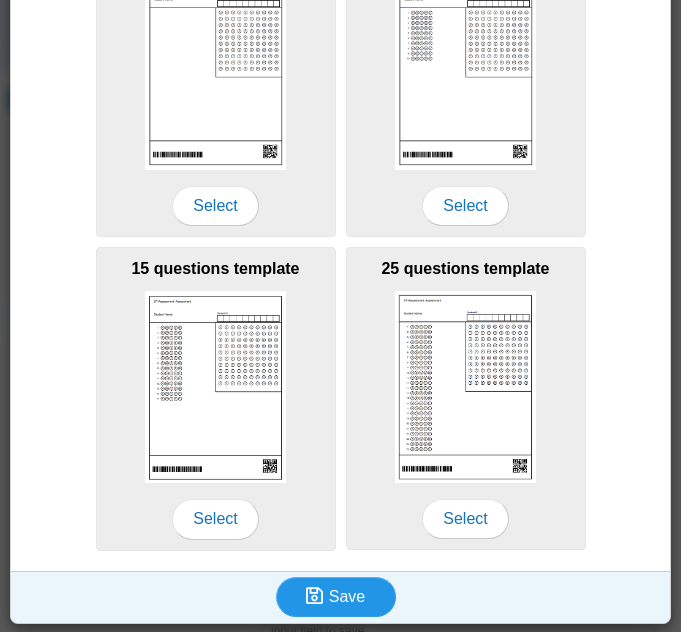 click on "Save" at bounding box center [336, 597] 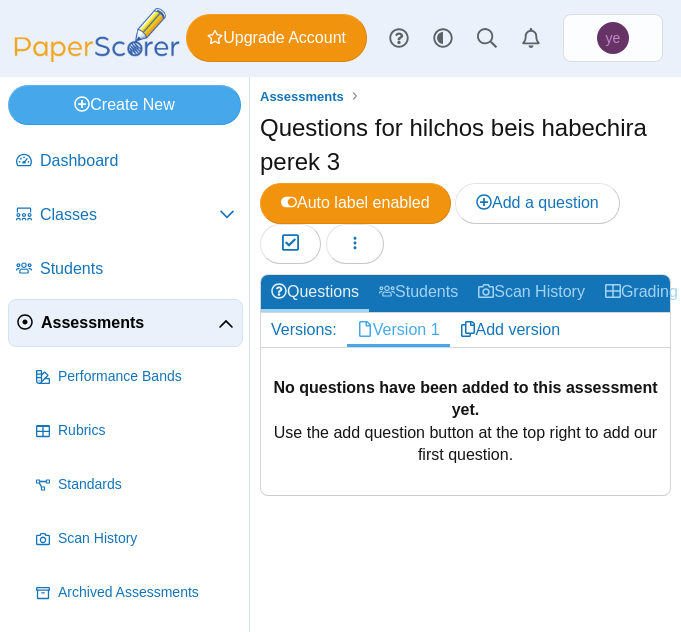 scroll, scrollTop: 0, scrollLeft: 0, axis: both 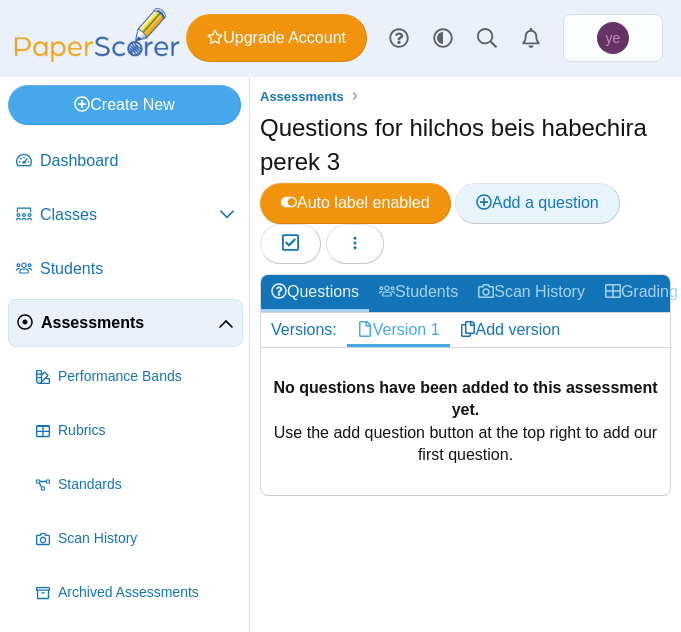 click 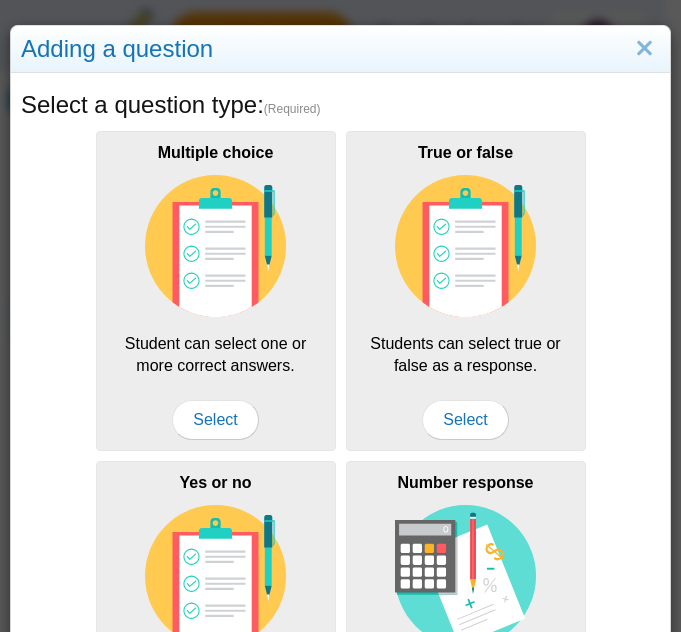 scroll, scrollTop: 0, scrollLeft: 0, axis: both 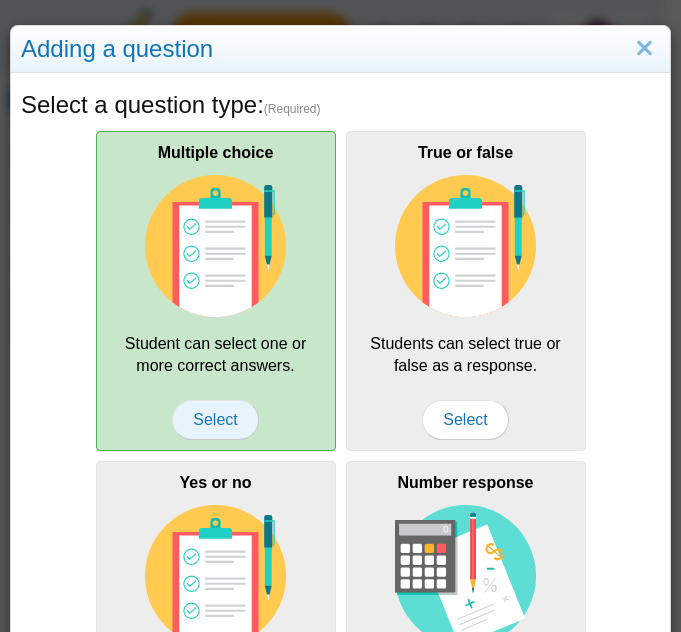 click on "Select" at bounding box center [215, 420] 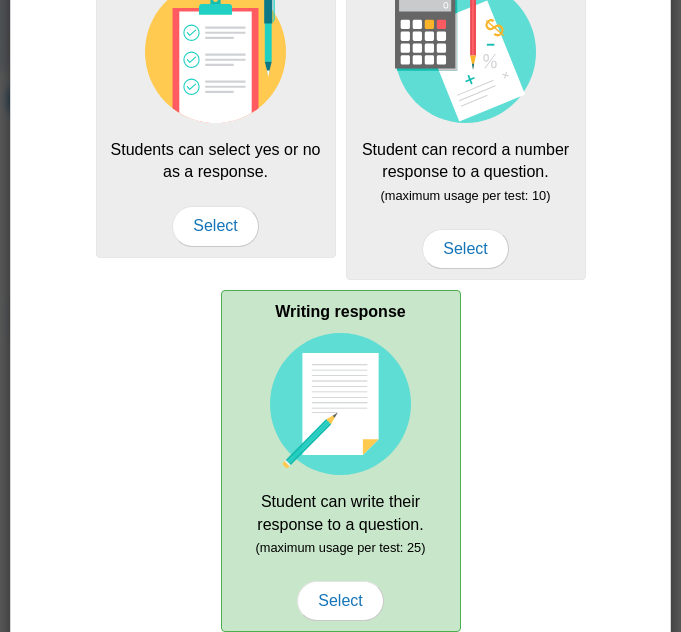 scroll, scrollTop: 718, scrollLeft: 0, axis: vertical 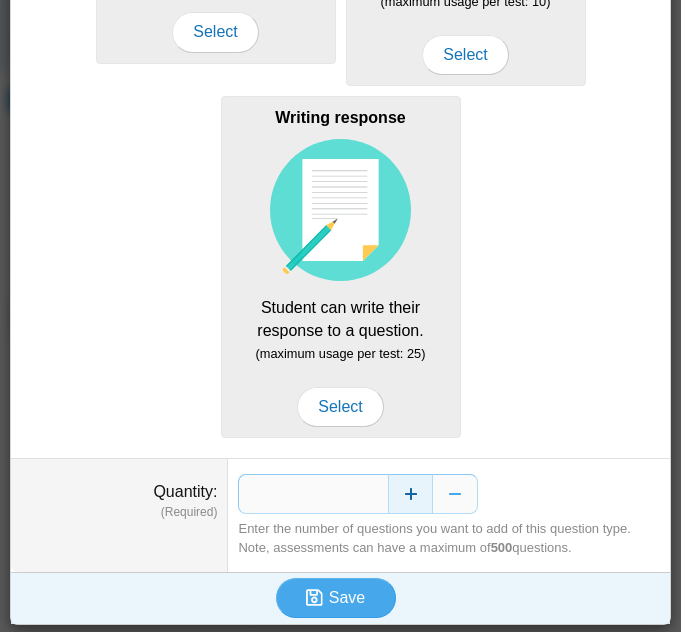 click at bounding box center (410, 494) 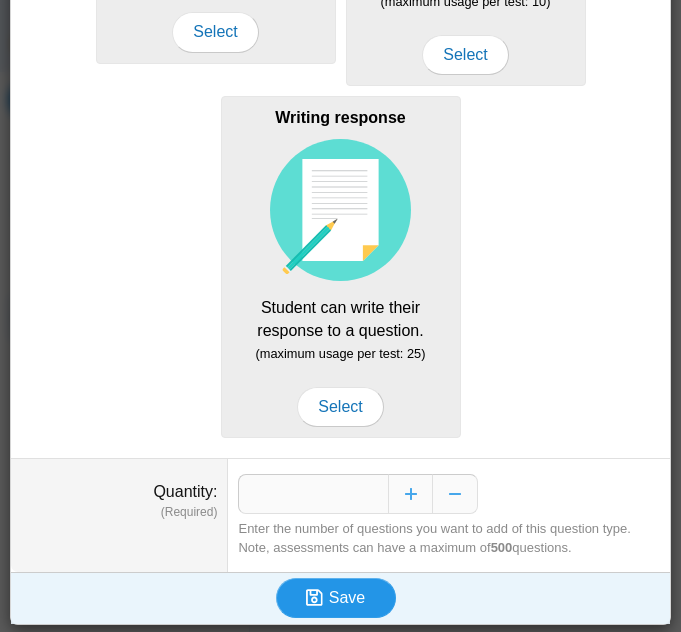 click on "Save" at bounding box center (336, 598) 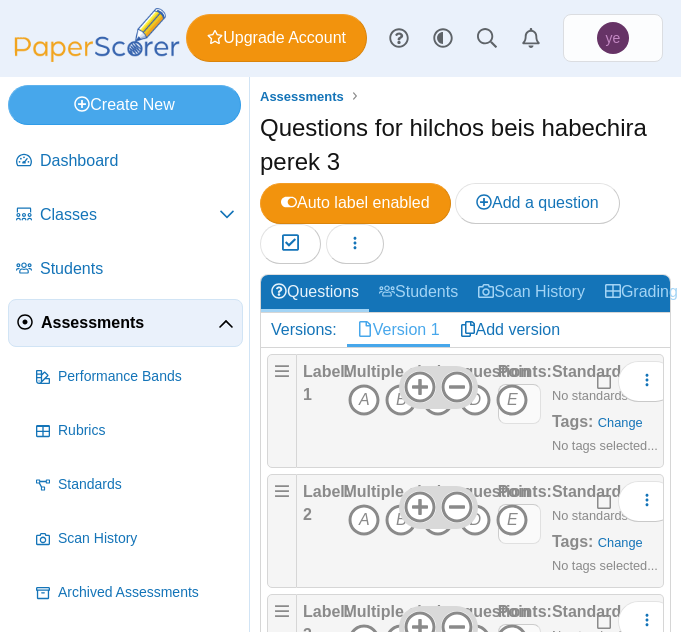 scroll, scrollTop: 0, scrollLeft: 0, axis: both 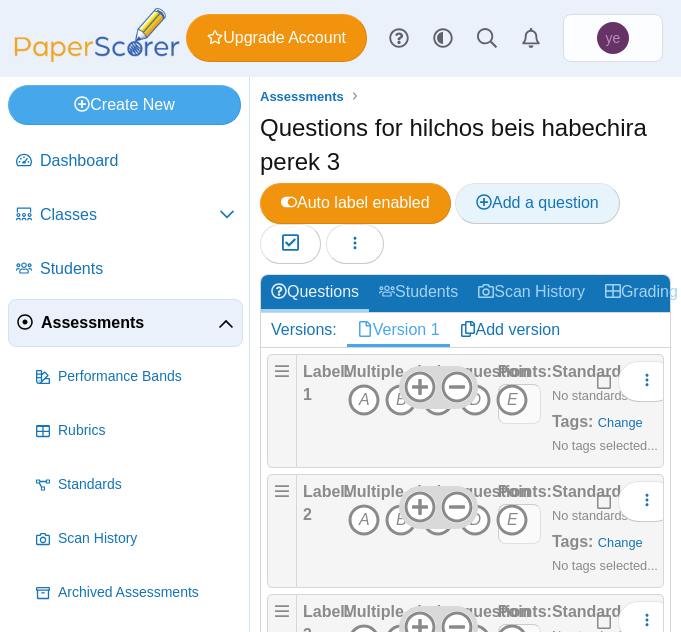 click on "Add a question" at bounding box center [537, 202] 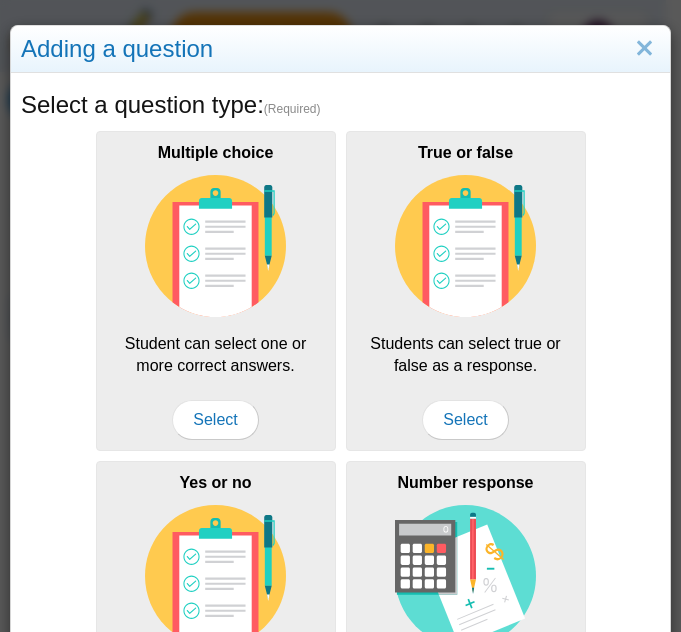 scroll, scrollTop: 0, scrollLeft: 0, axis: both 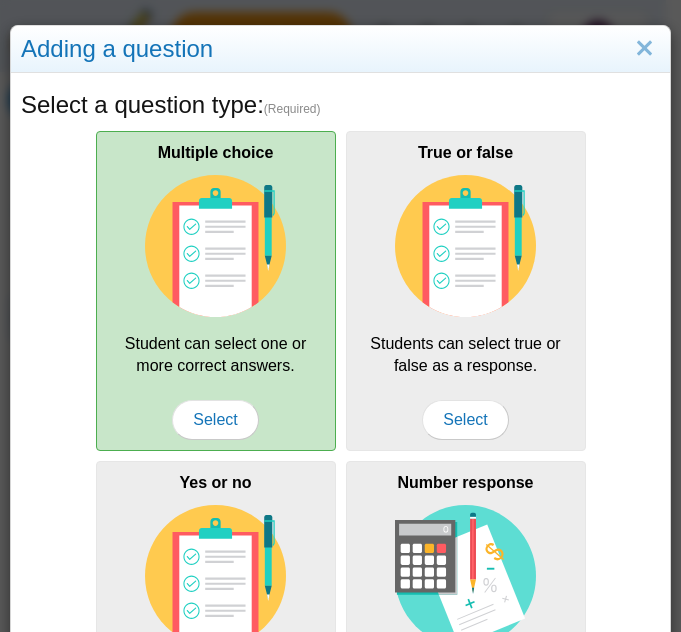 click on "Multiple choice
Student can select one or more correct answers.
Select" at bounding box center (216, 291) 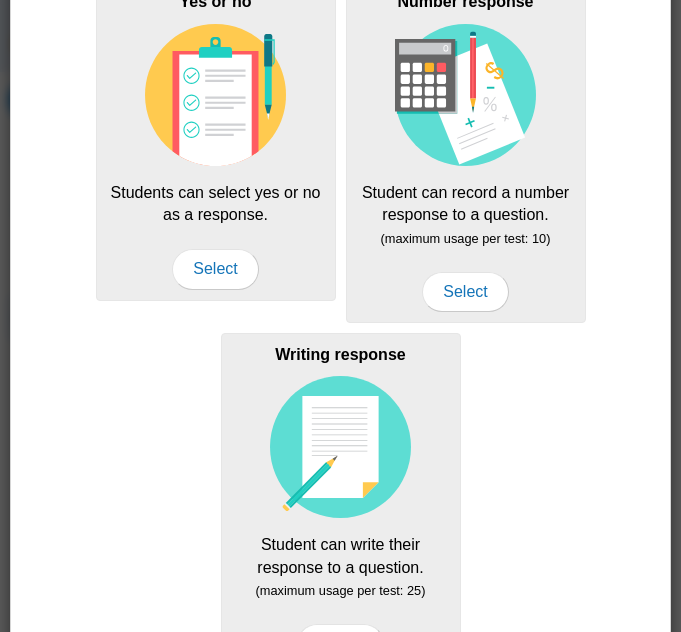 scroll, scrollTop: 718, scrollLeft: 0, axis: vertical 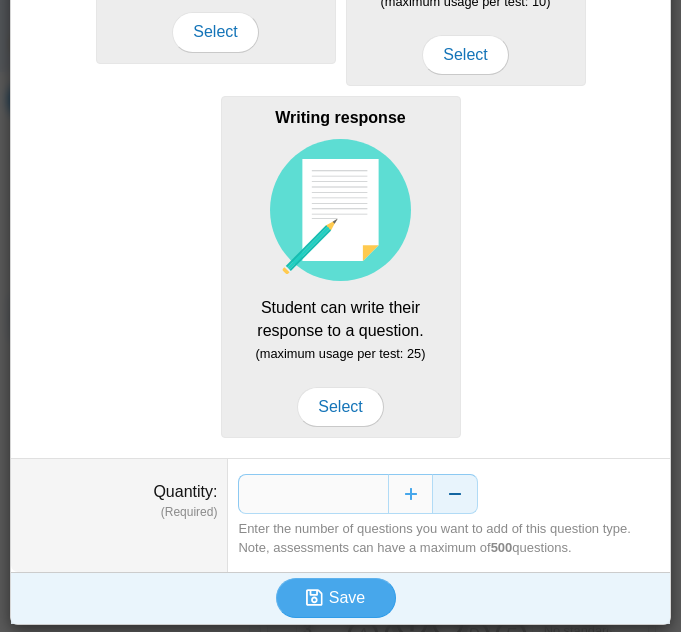click at bounding box center (455, 494) 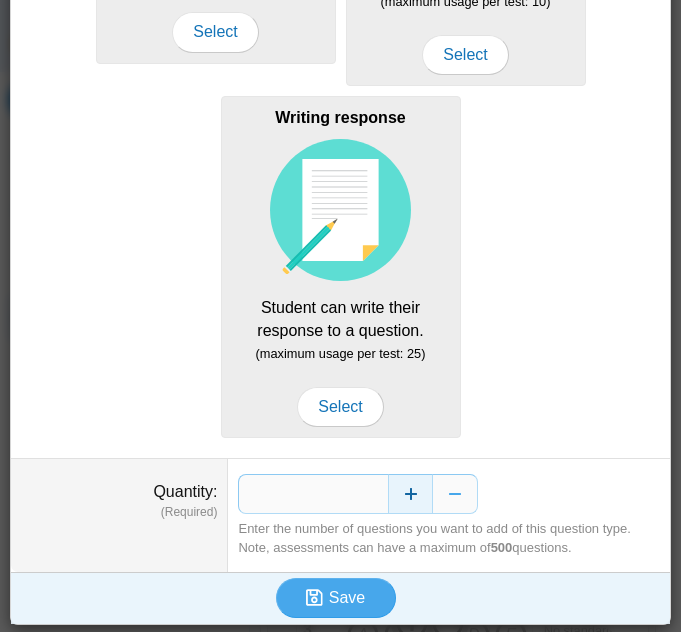 click at bounding box center (410, 494) 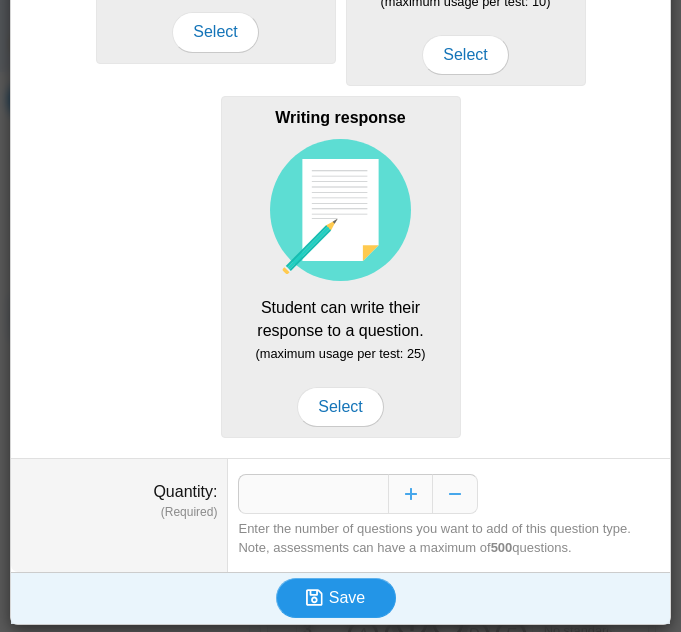 click on "Save" at bounding box center [336, 598] 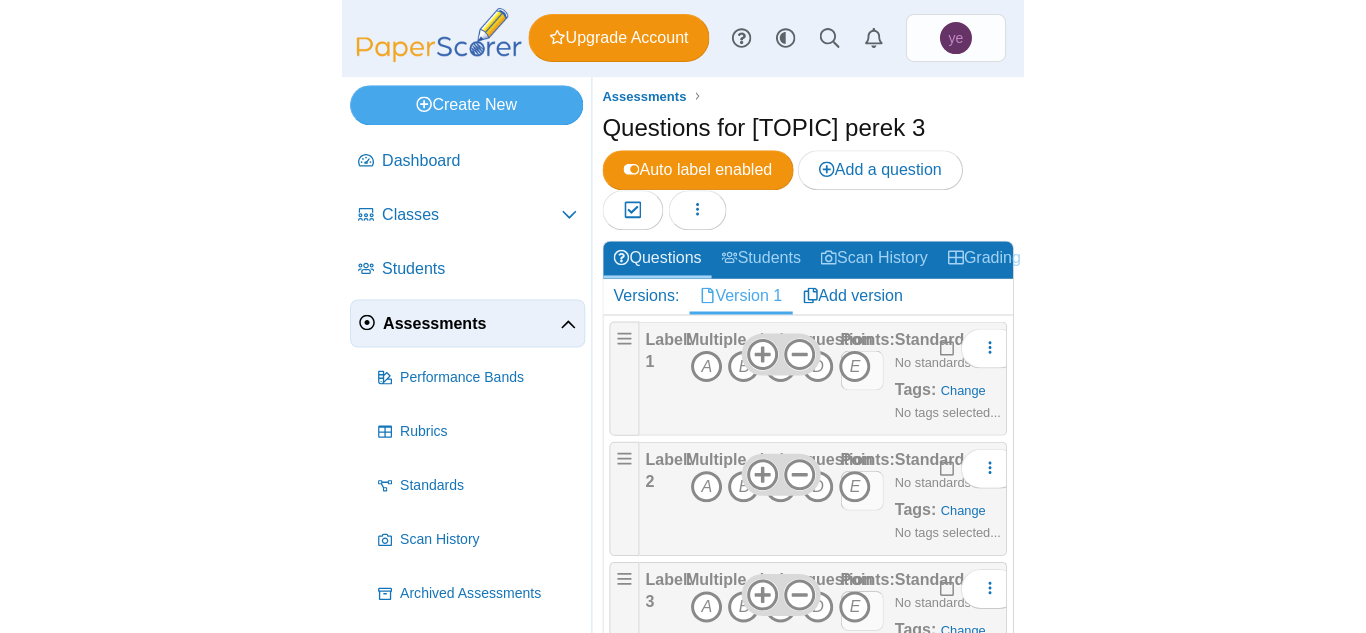 scroll, scrollTop: 0, scrollLeft: 0, axis: both 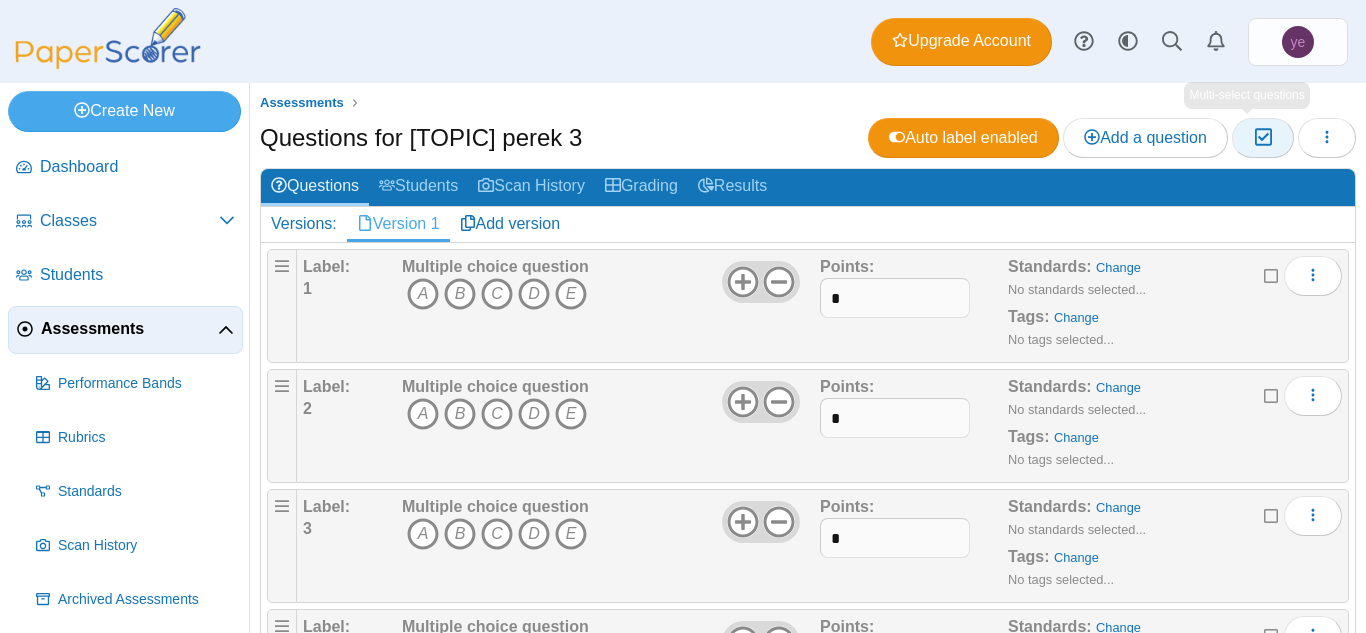 click at bounding box center (1262, 137) 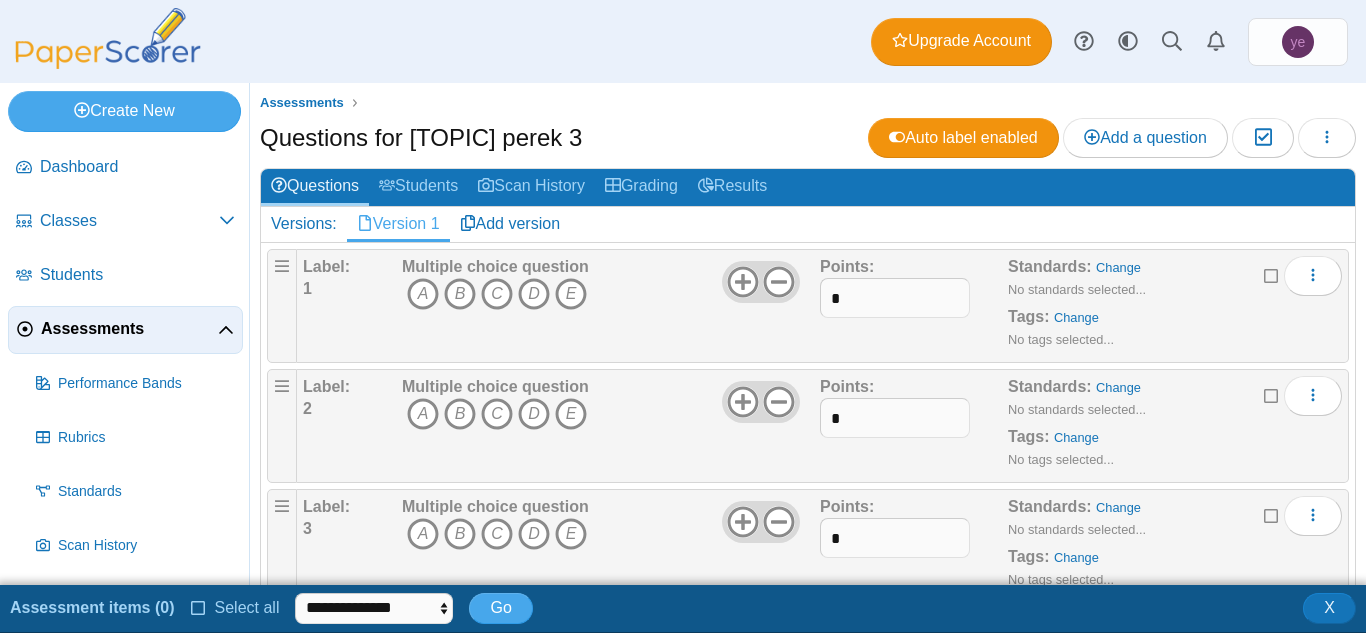 click on "**********" at bounding box center (271, 608) 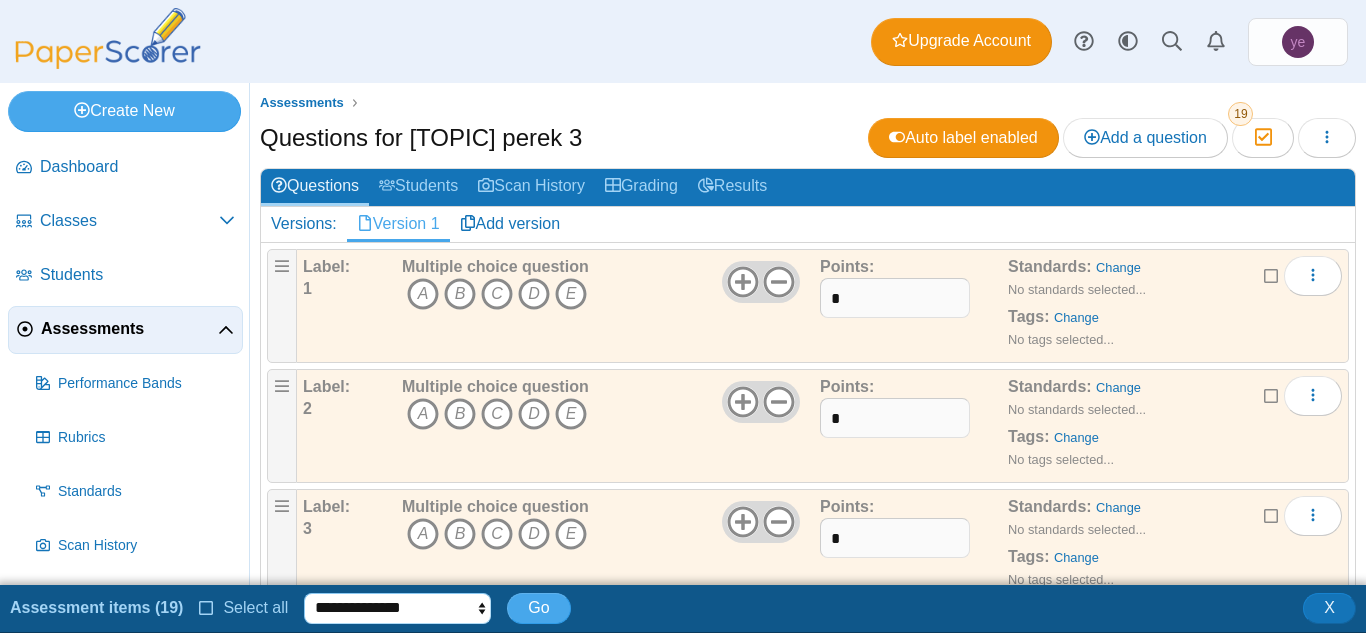click on "**********" at bounding box center [397, 608] 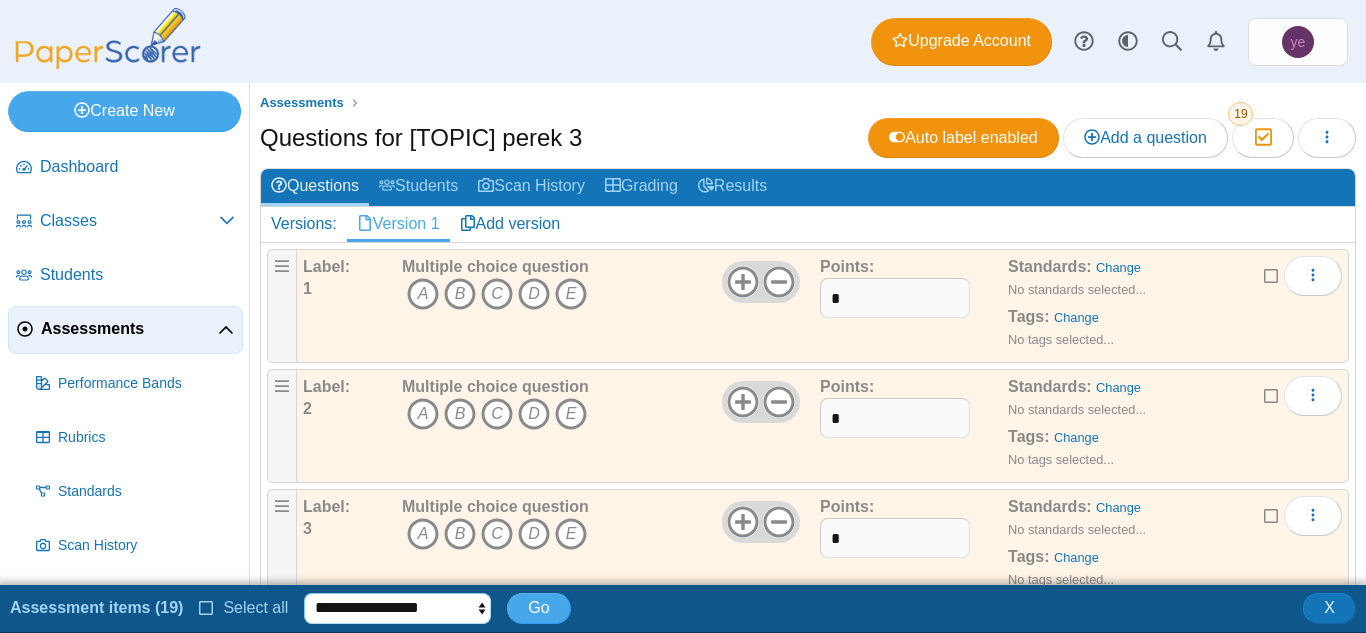 click on "**********" at bounding box center [397, 608] 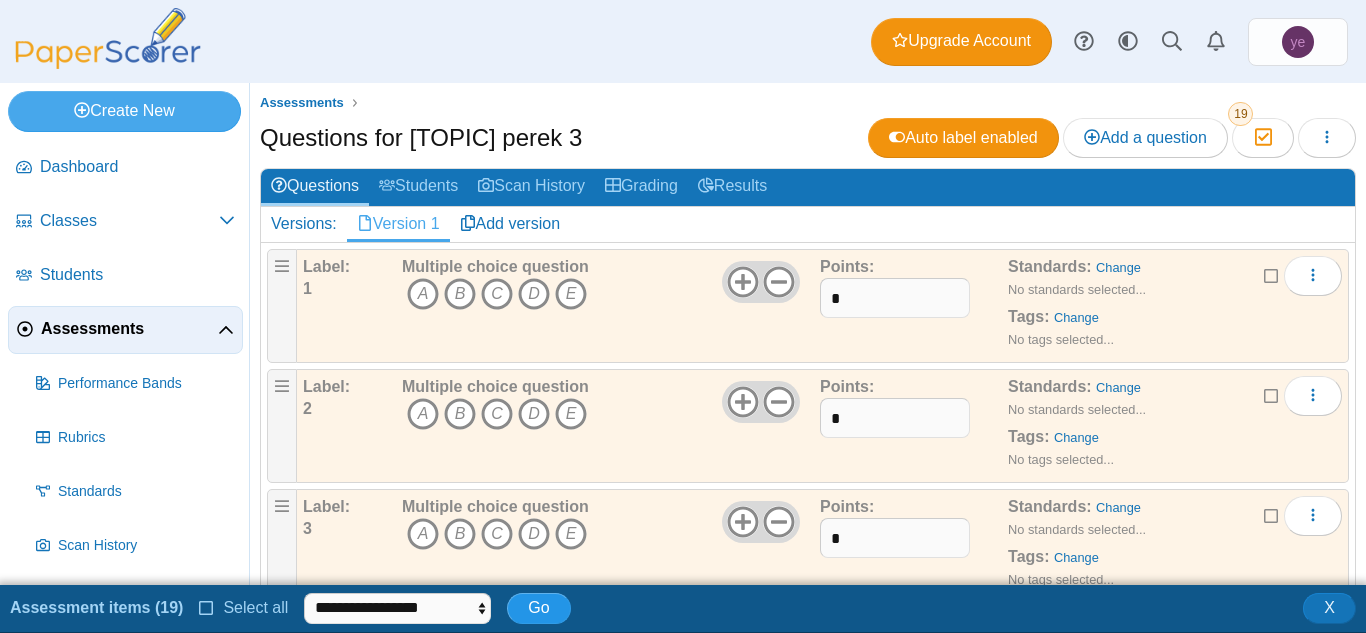 click on "Go" at bounding box center [538, 607] 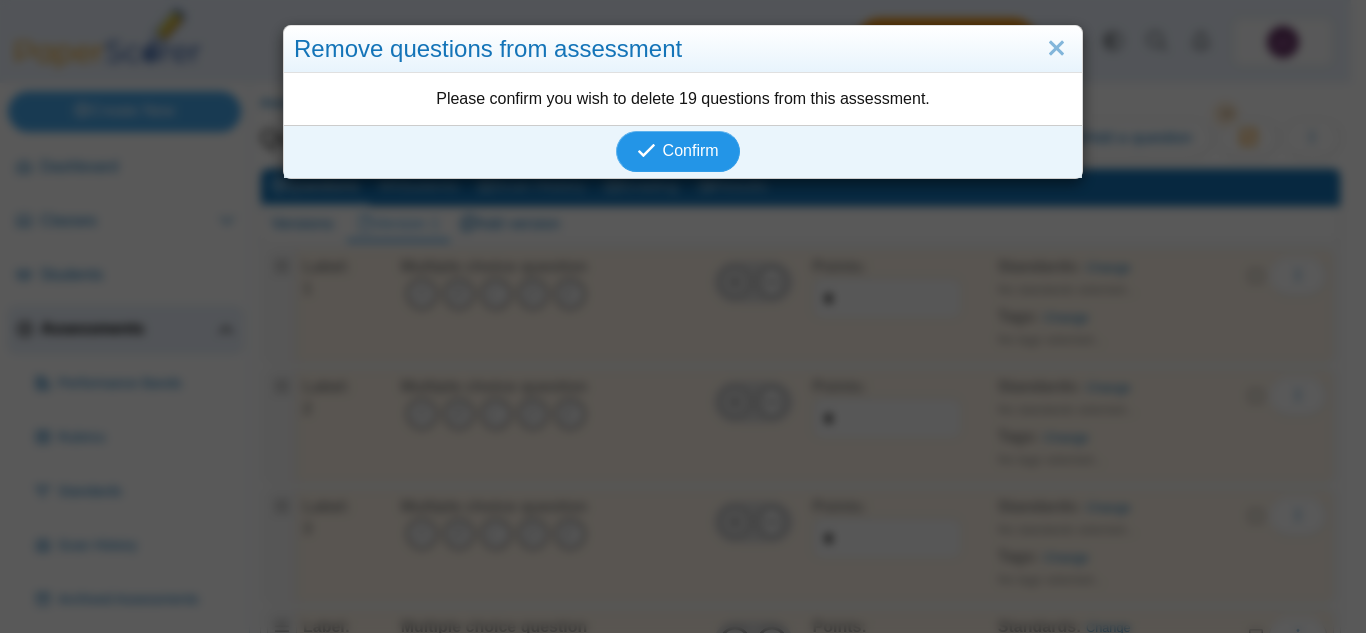click on "Confirm" at bounding box center (691, 150) 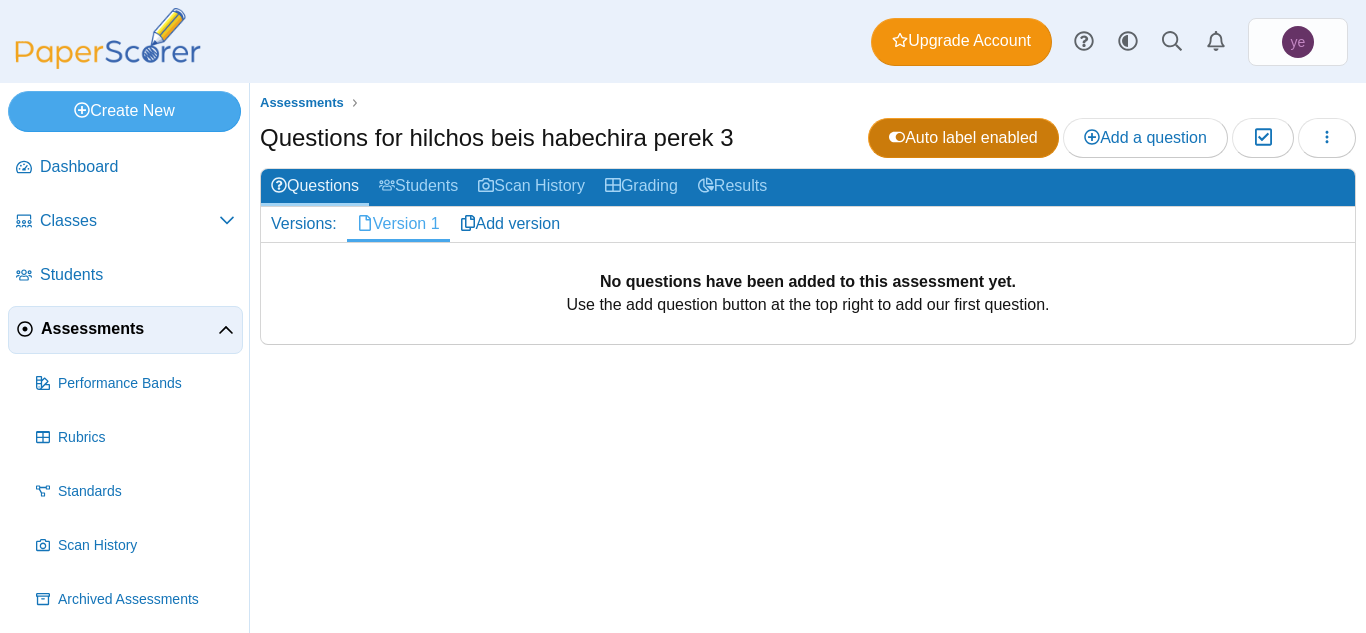 scroll, scrollTop: 0, scrollLeft: 0, axis: both 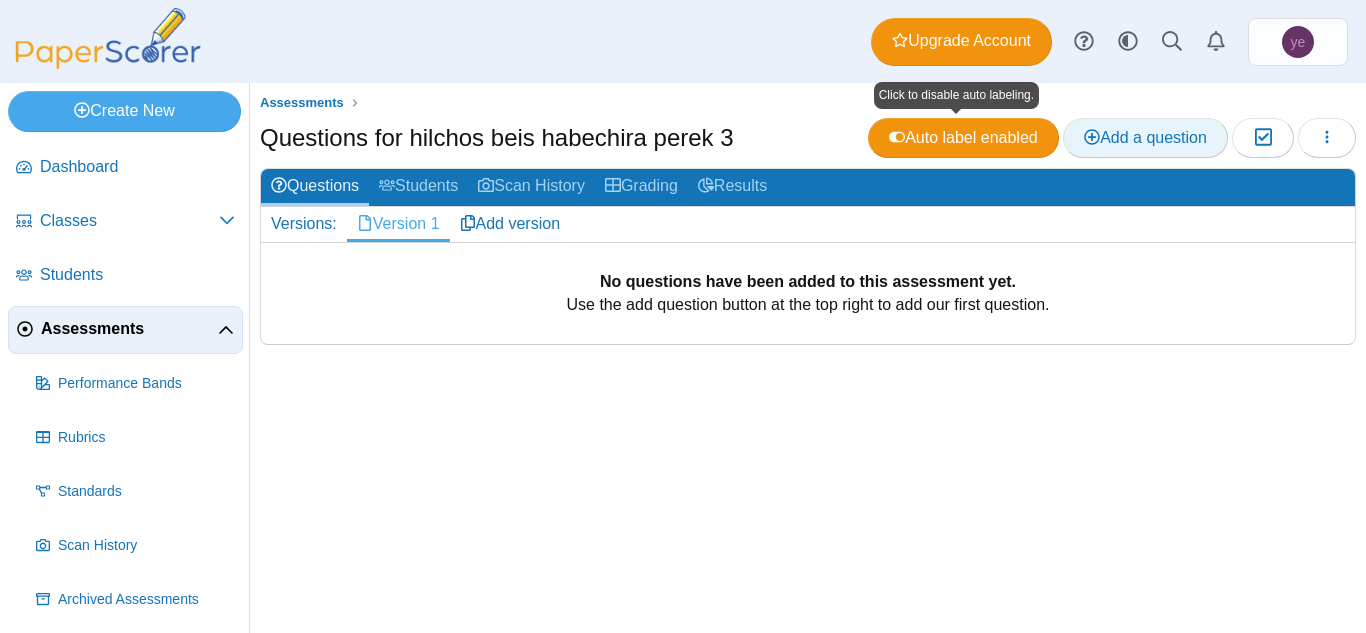 click on "Add a question" at bounding box center (1145, 137) 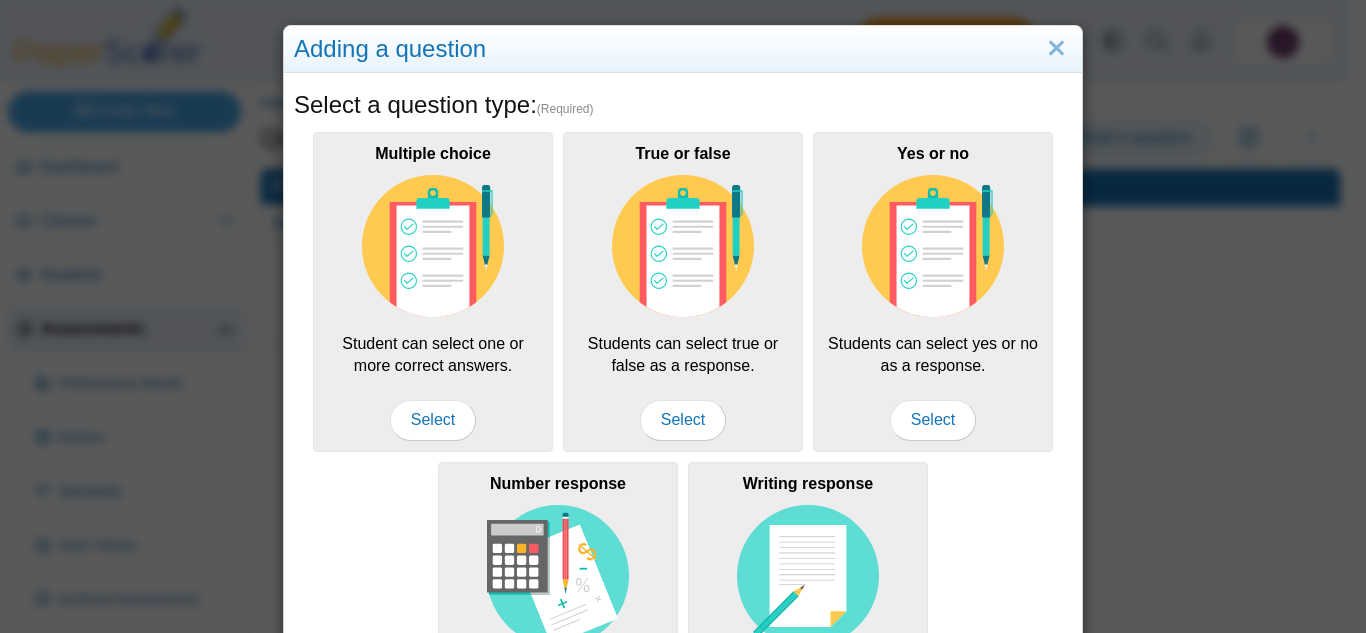 scroll, scrollTop: 0, scrollLeft: 0, axis: both 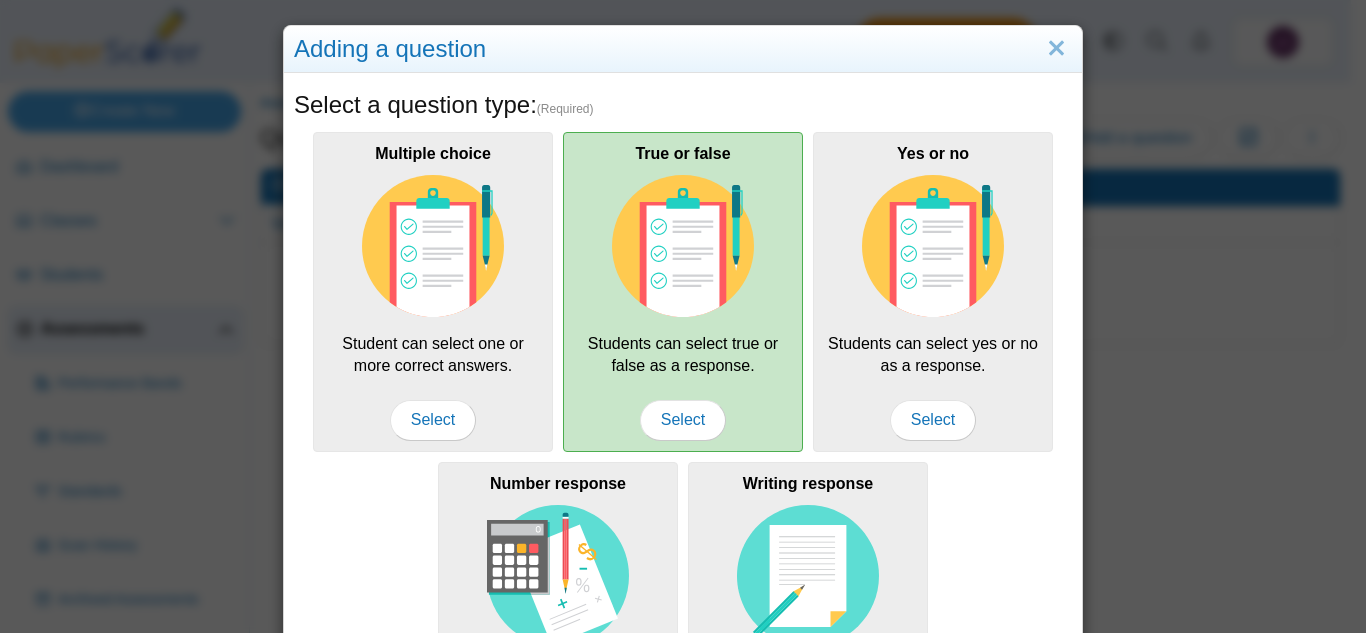 click on "True or false
Students can select true or false as a response.
Select" at bounding box center [683, 292] 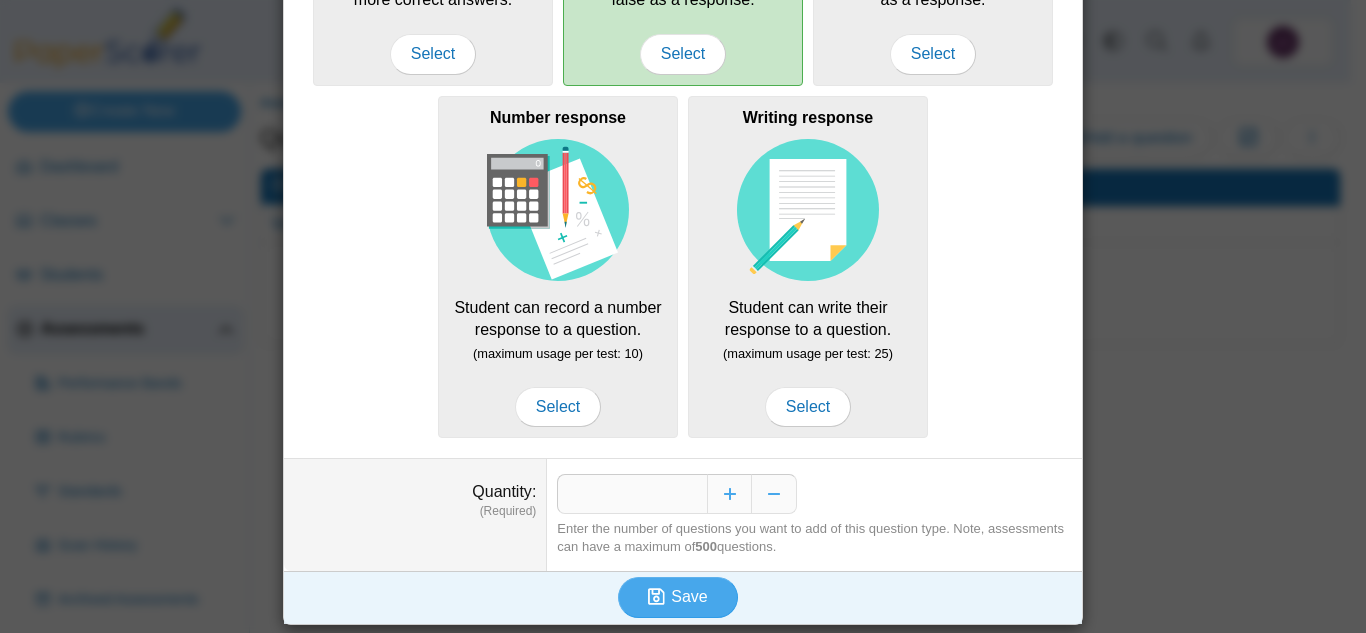 scroll, scrollTop: 366, scrollLeft: 0, axis: vertical 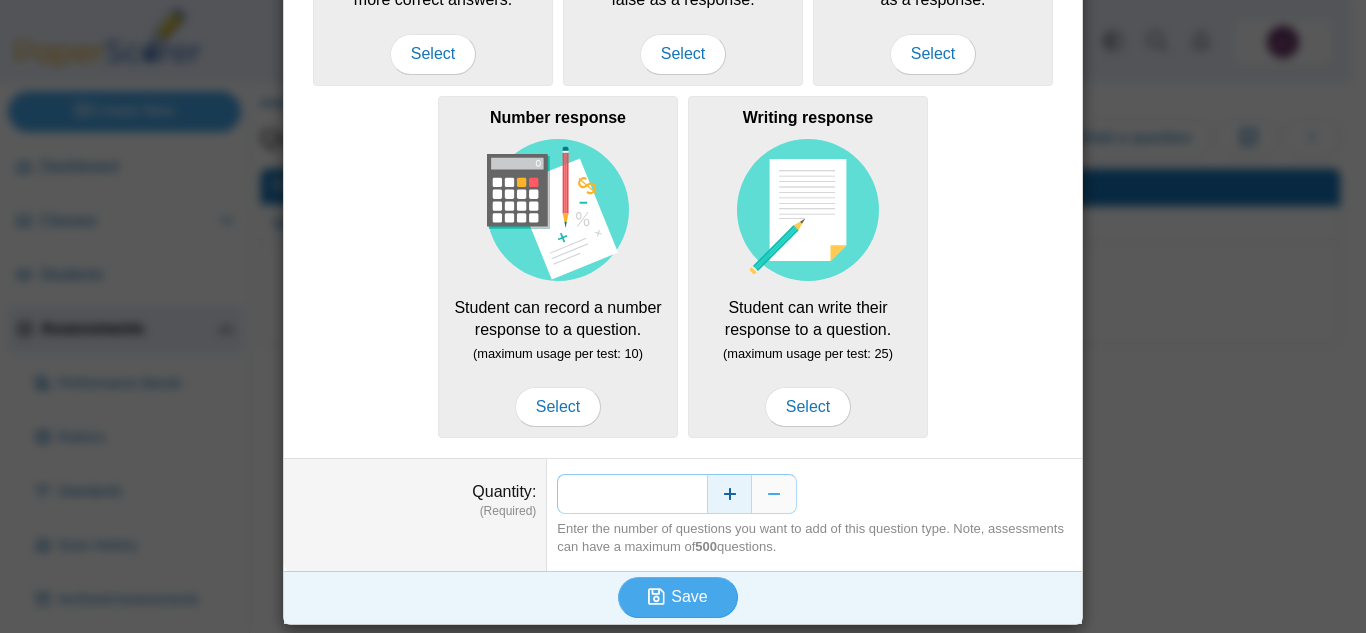 drag, startPoint x: 685, startPoint y: 493, endPoint x: 704, endPoint y: 481, distance: 22.472204 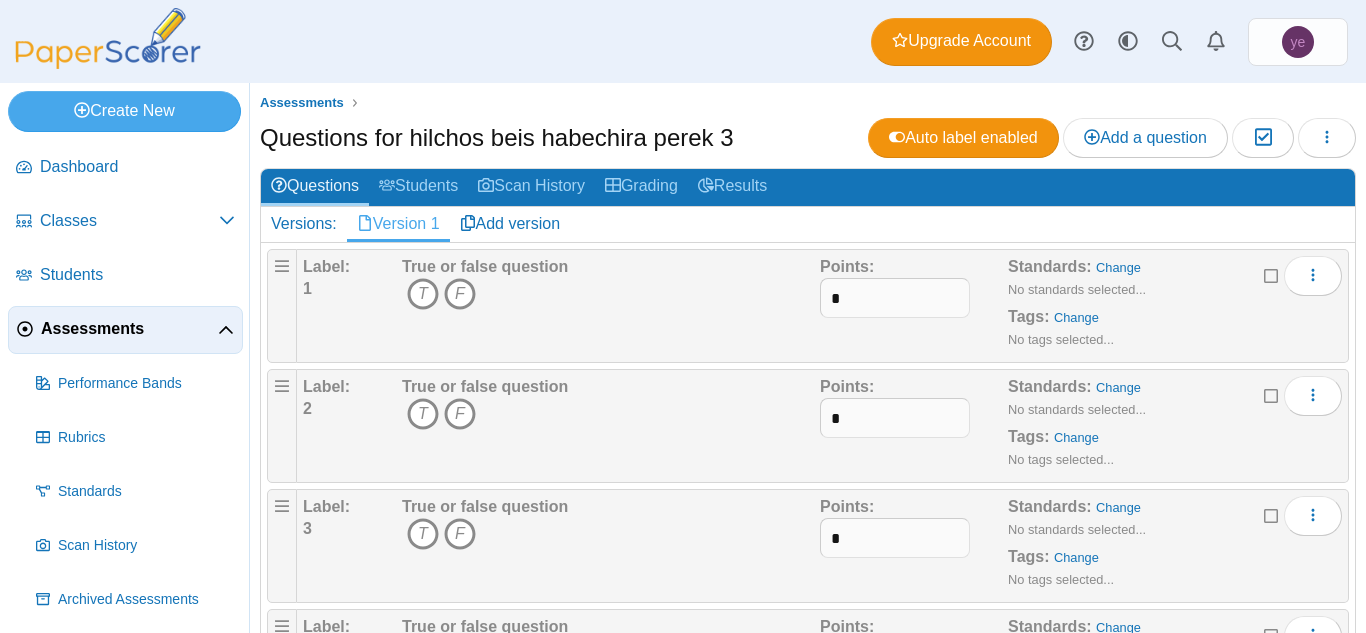 scroll, scrollTop: 0, scrollLeft: 0, axis: both 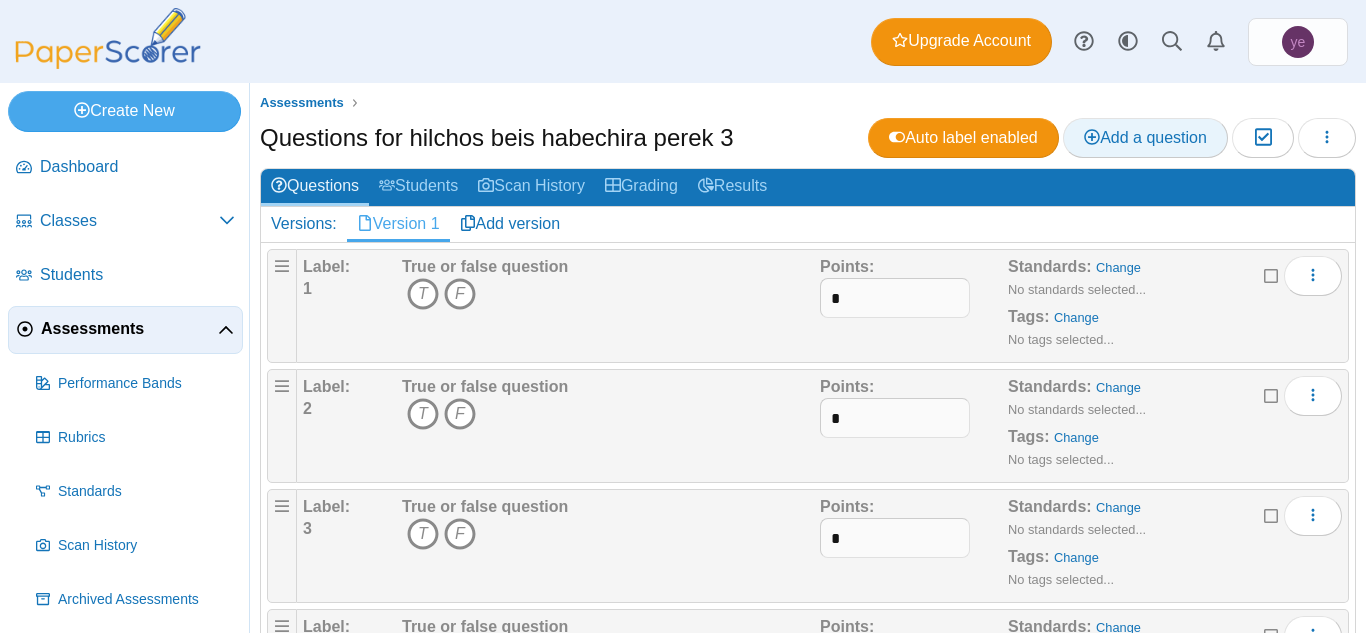 click 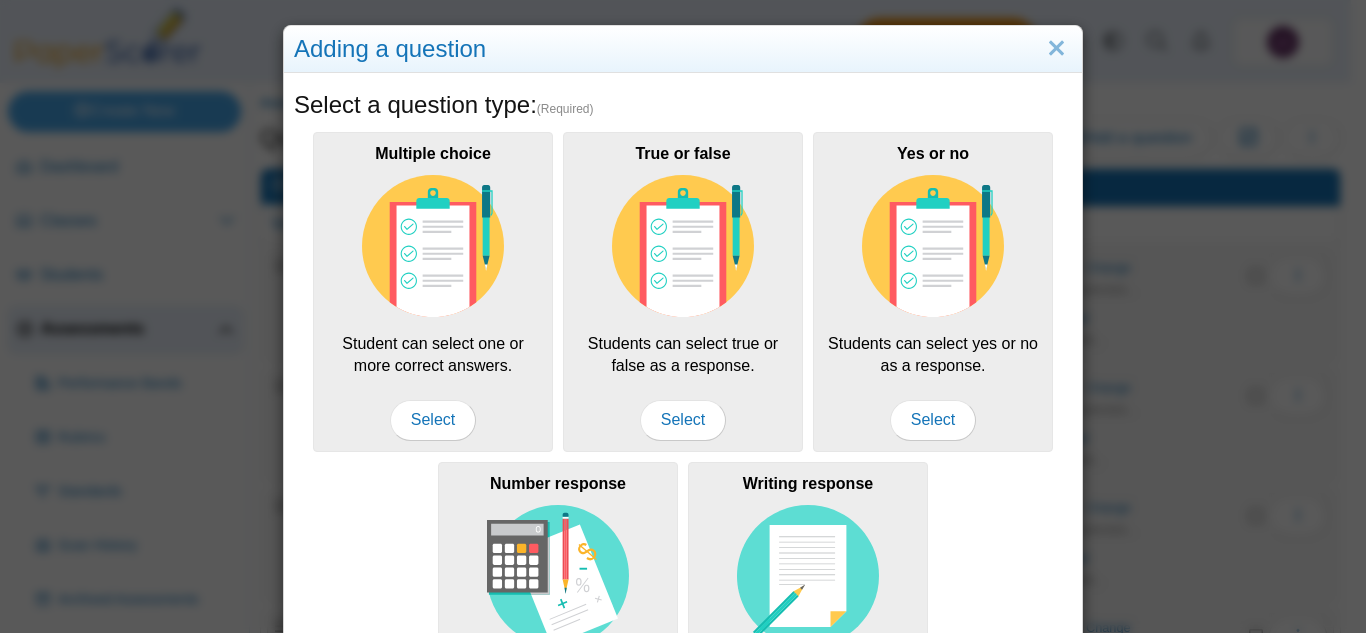 scroll, scrollTop: 366, scrollLeft: 0, axis: vertical 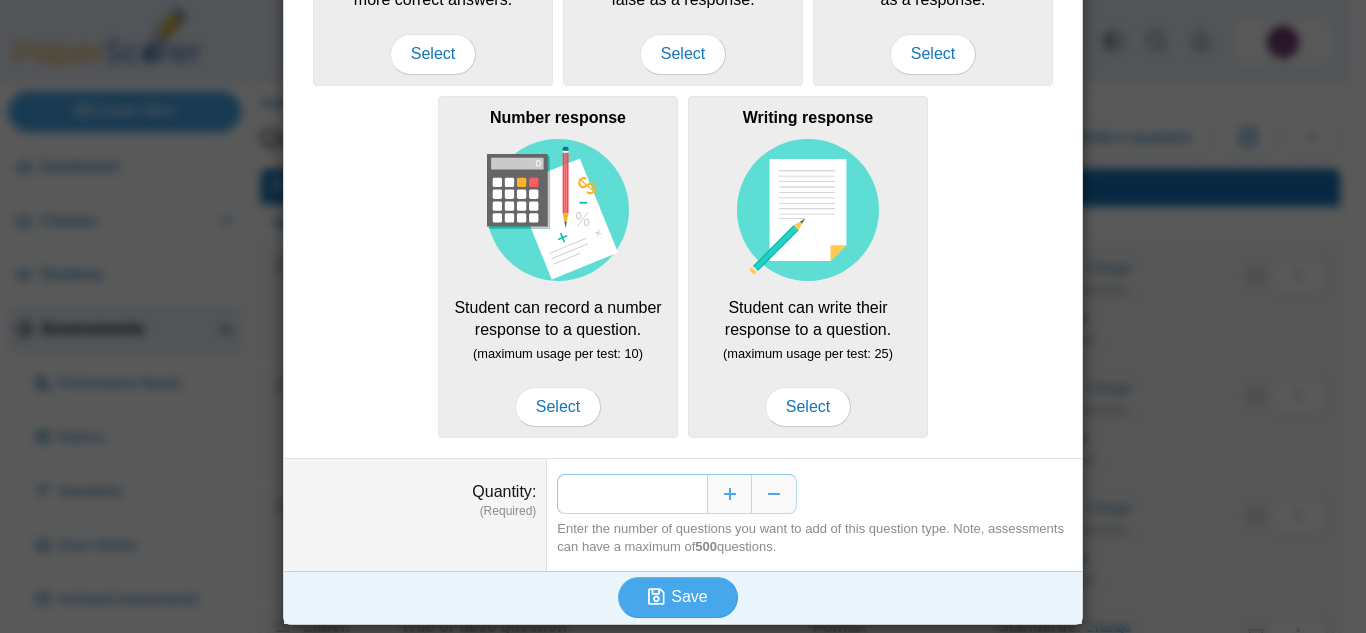 type on "**" 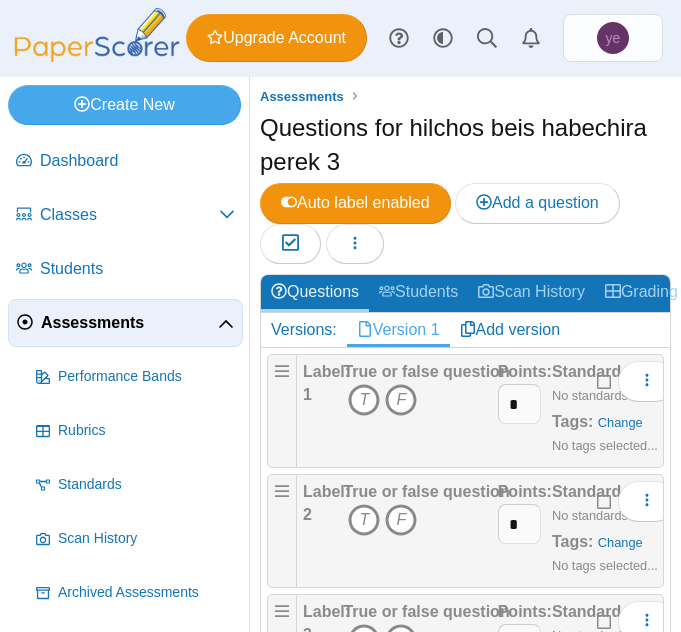 scroll, scrollTop: 0, scrollLeft: 0, axis: both 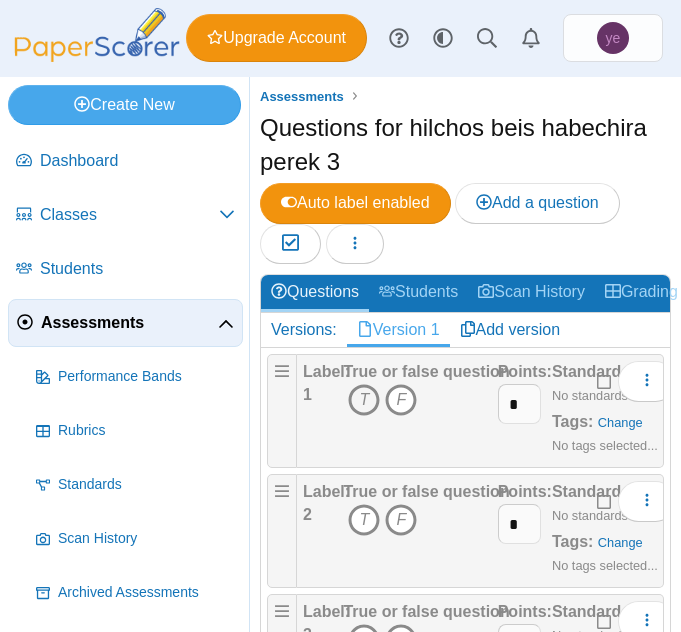 click on "T" at bounding box center (364, 400) 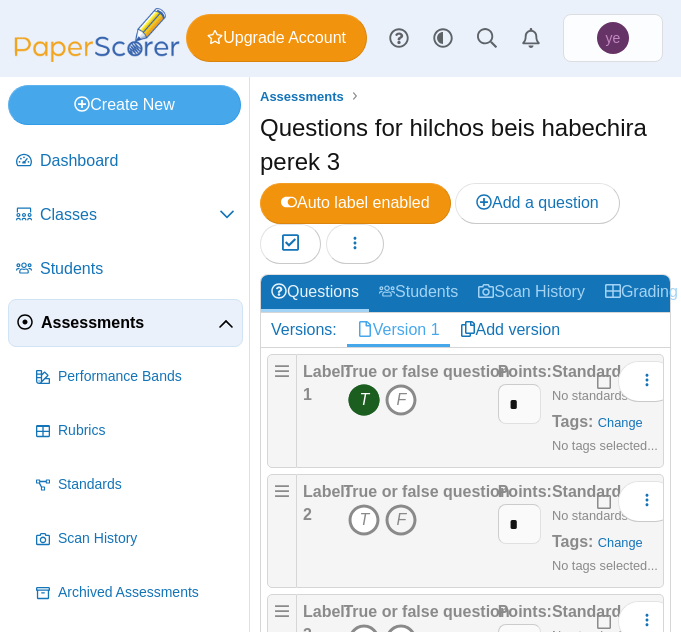 click on "F" at bounding box center [401, 520] 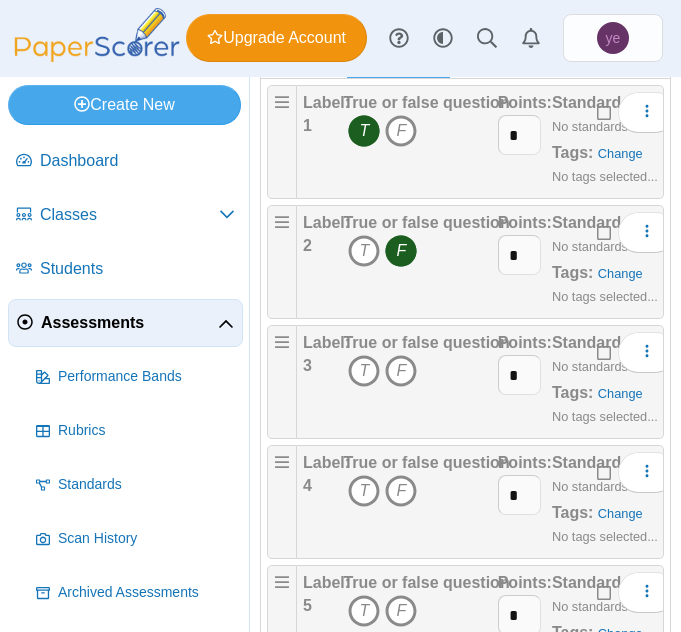 scroll, scrollTop: 270, scrollLeft: 0, axis: vertical 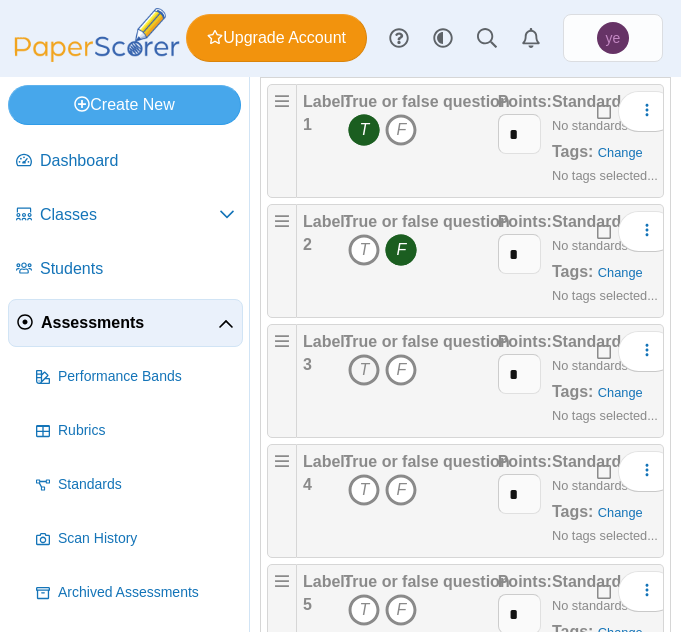 click on "T" at bounding box center [364, 370] 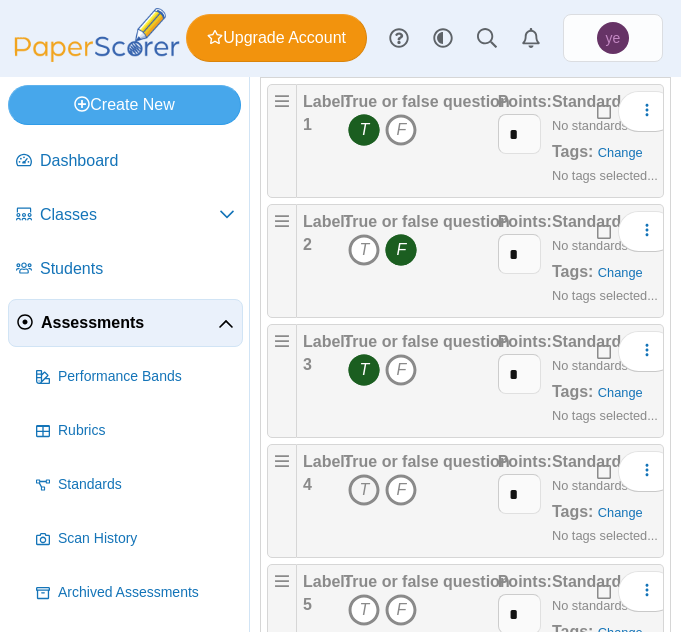 click on "T" at bounding box center (364, 490) 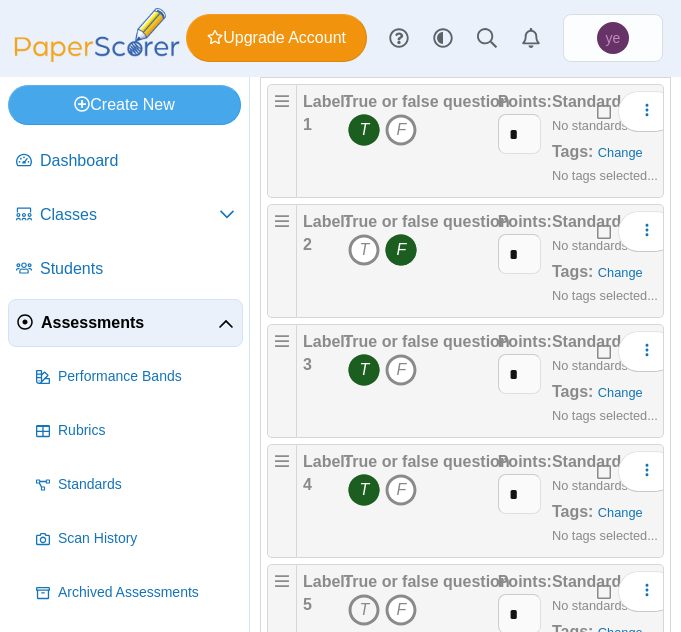 click on "T" at bounding box center (364, 610) 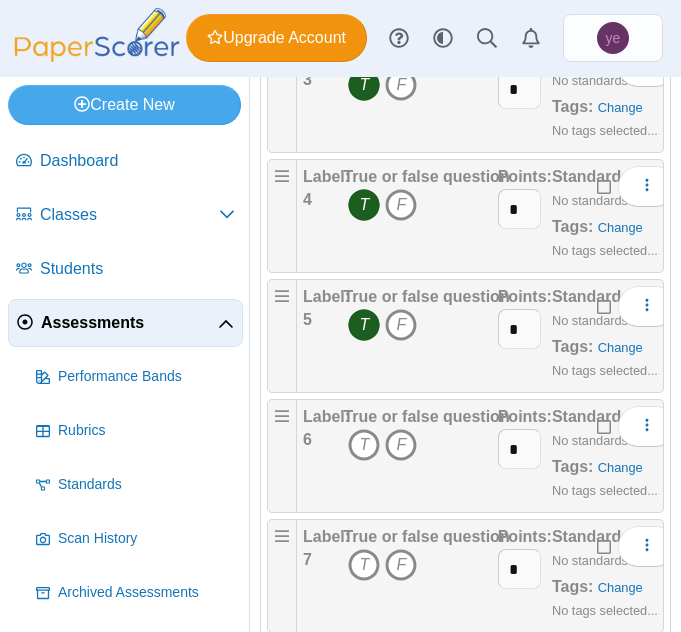 scroll, scrollTop: 559, scrollLeft: 0, axis: vertical 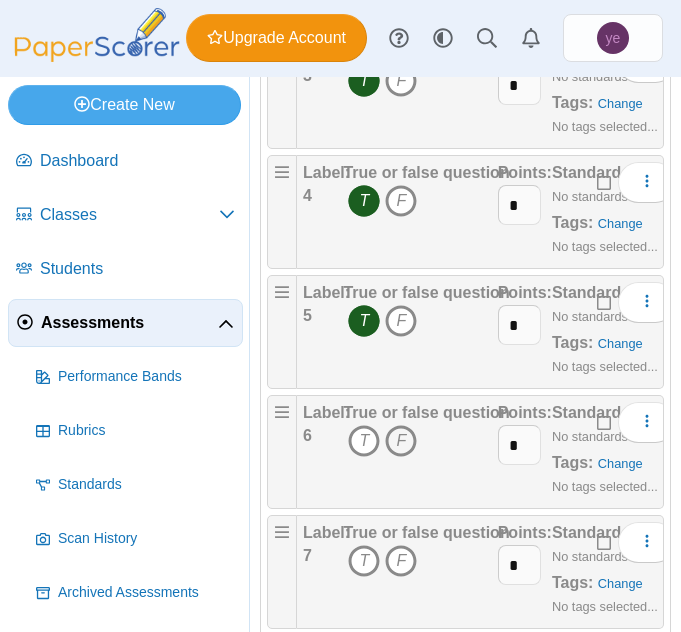 click on "F" at bounding box center (401, 441) 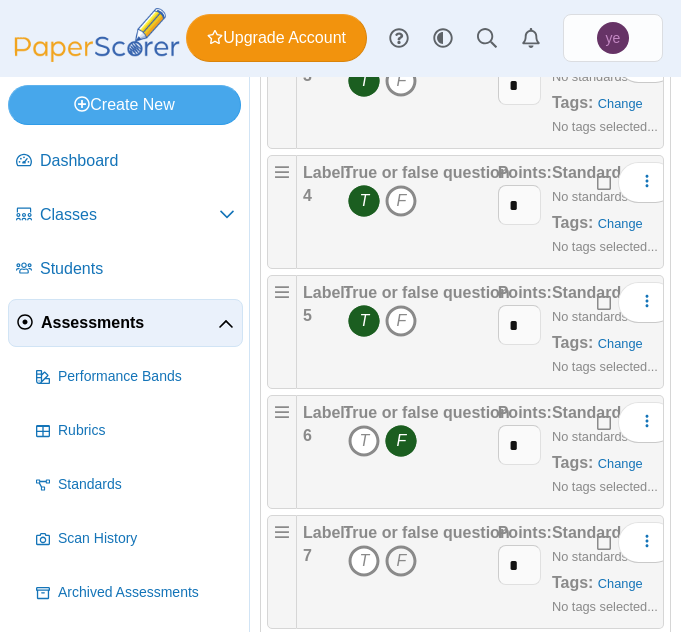 click on "F" at bounding box center [401, 561] 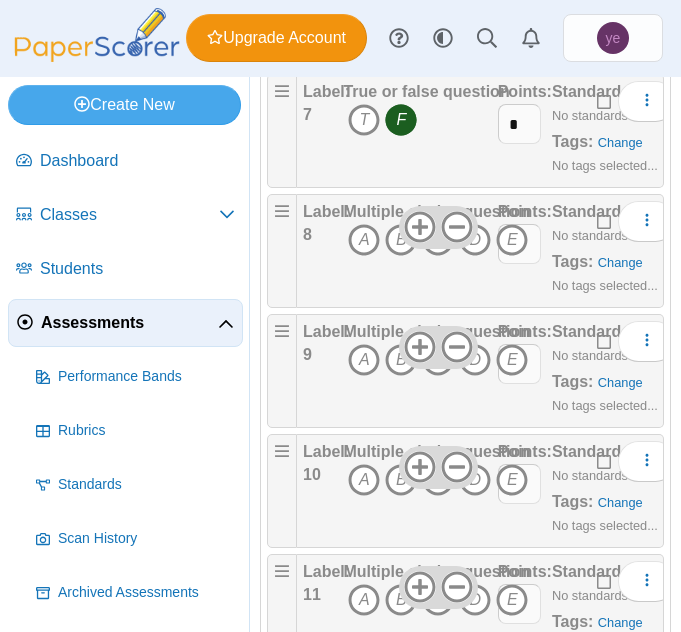 scroll, scrollTop: 1007, scrollLeft: 0, axis: vertical 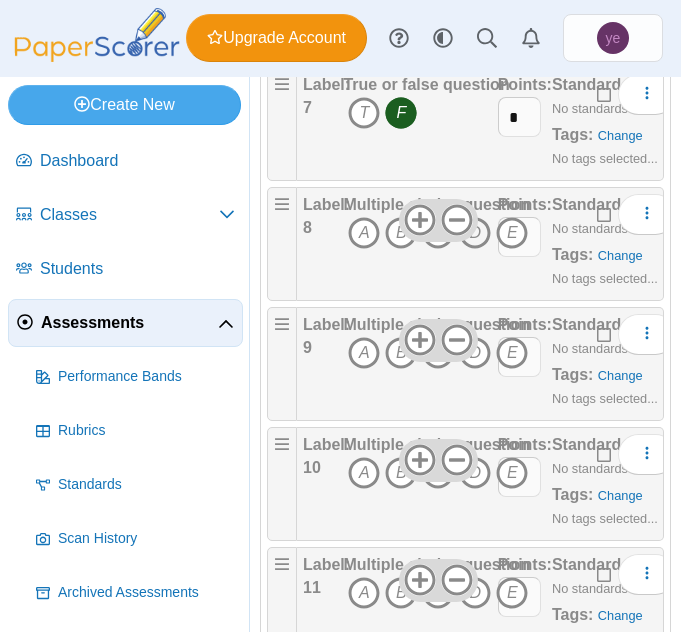 click on "D" at bounding box center (475, 233) 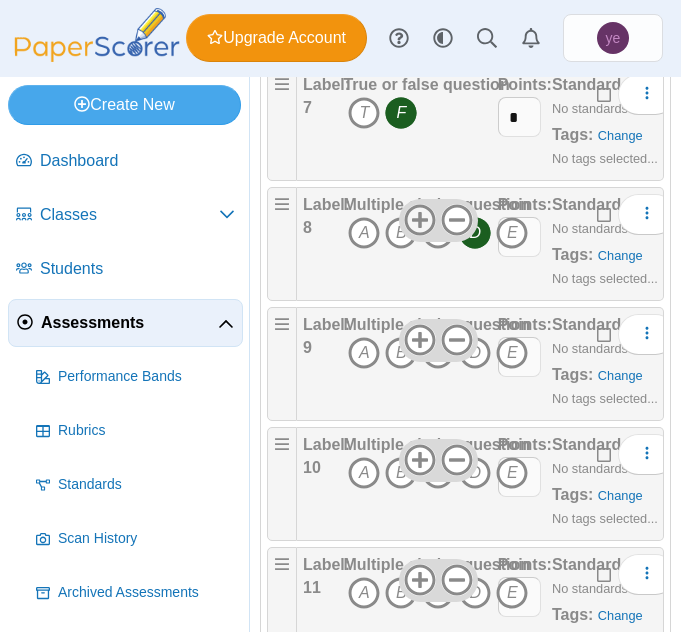 click 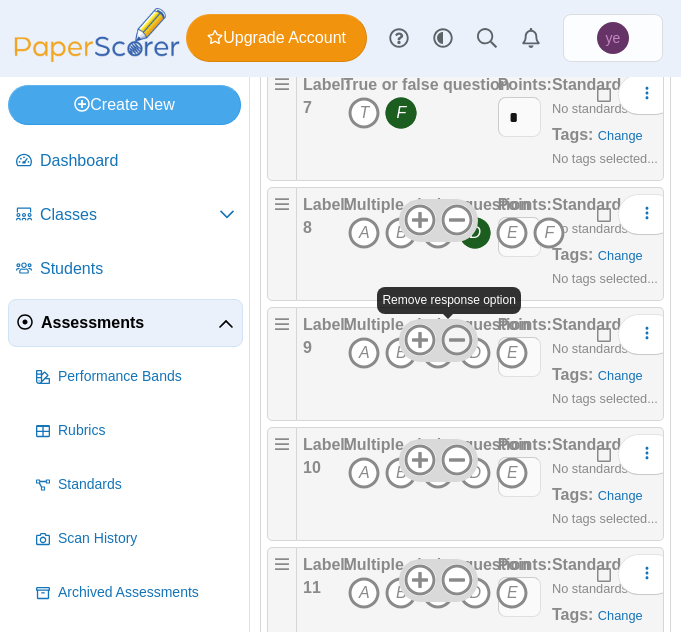 click 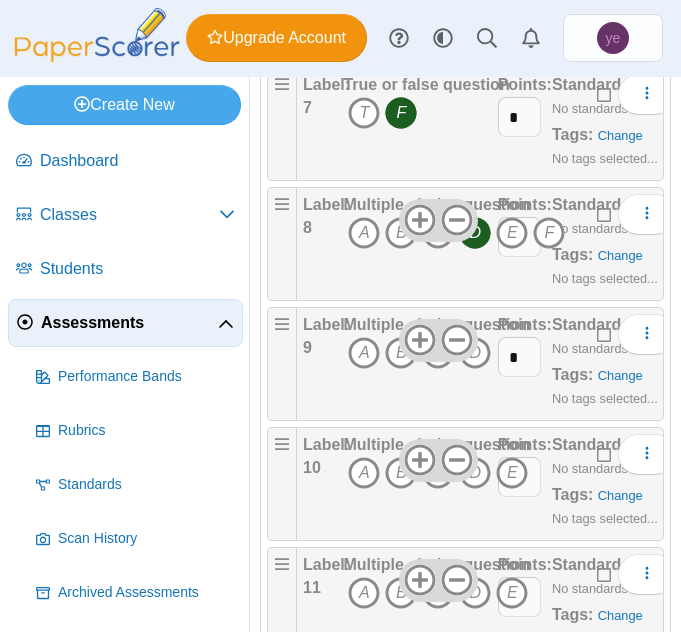 click on "D" at bounding box center (475, 233) 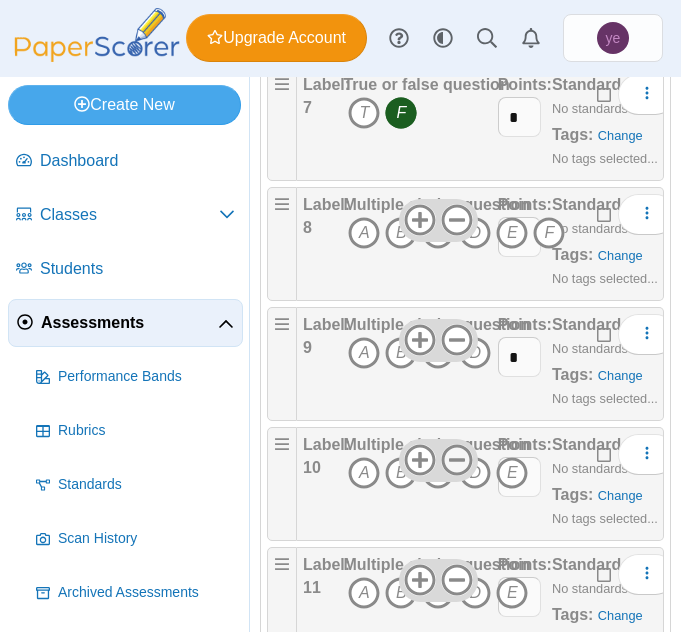 click 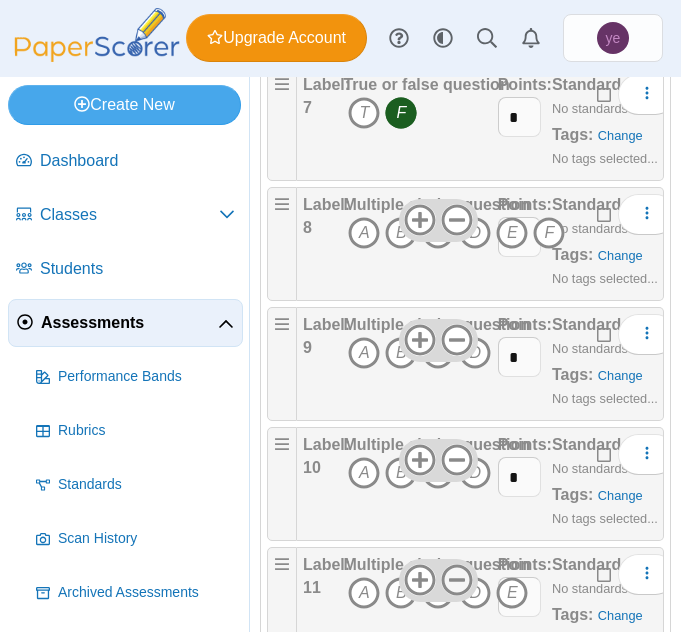 click 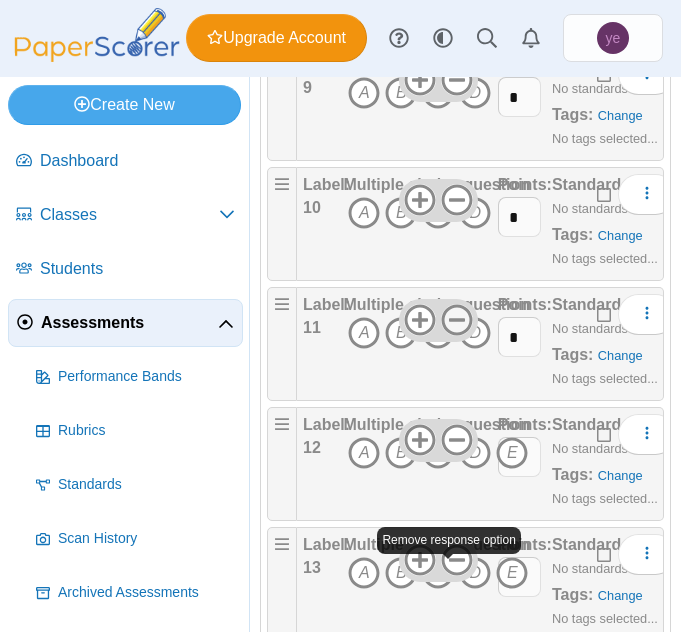 scroll, scrollTop: 1268, scrollLeft: 0, axis: vertical 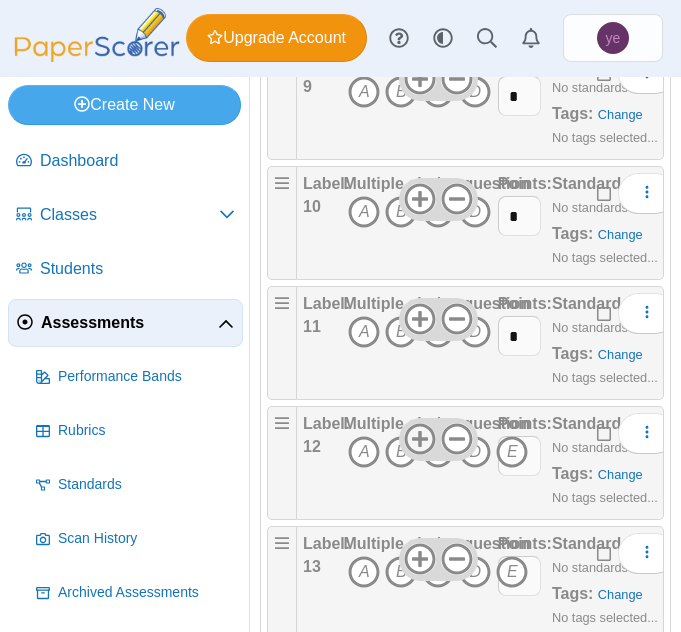 click 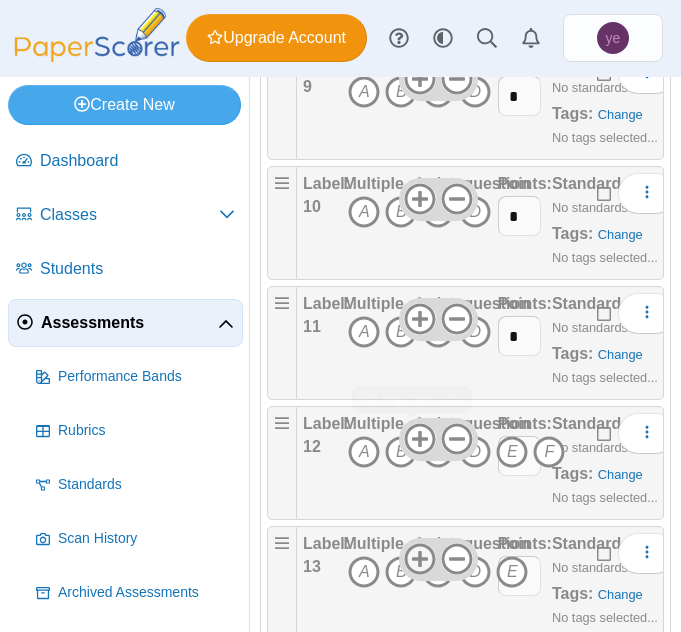 click 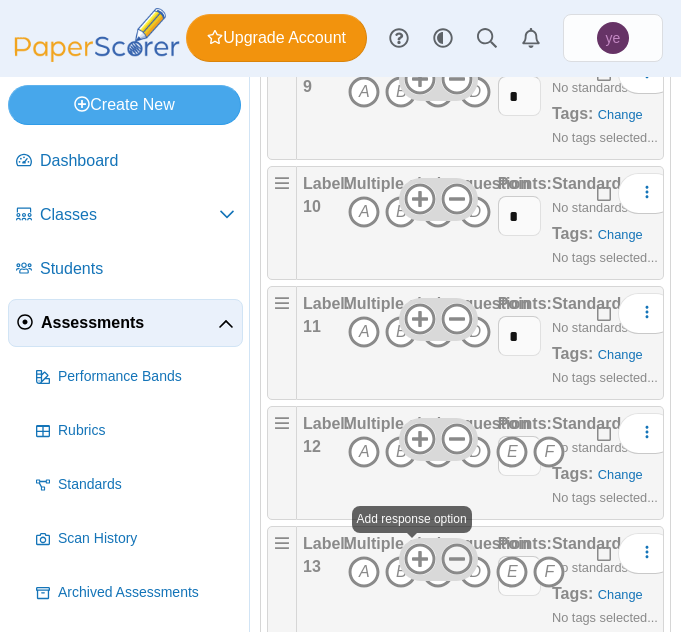 click 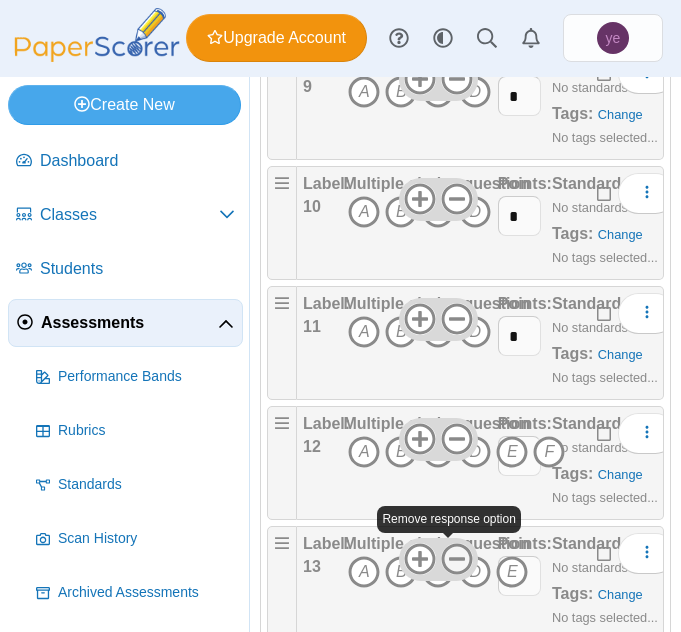 click 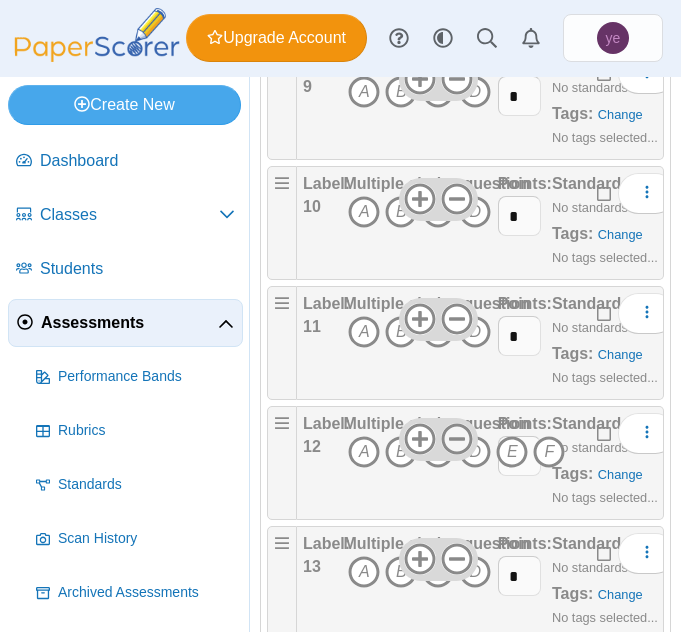 click 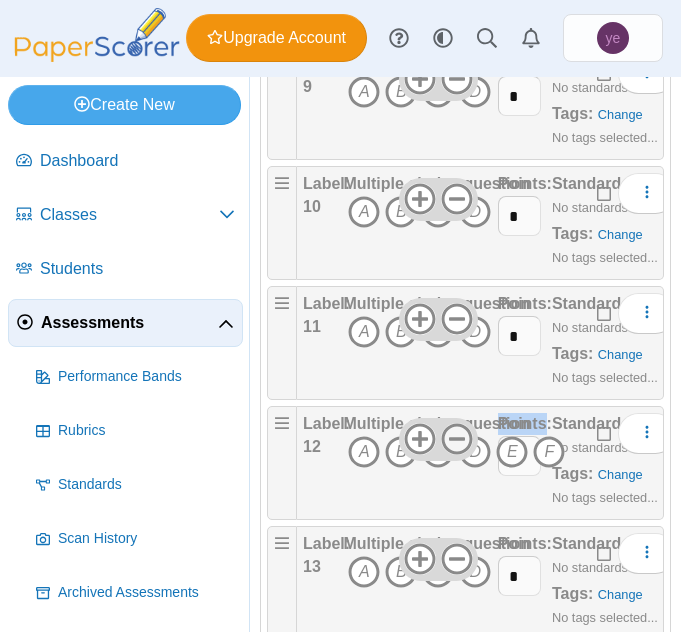 click 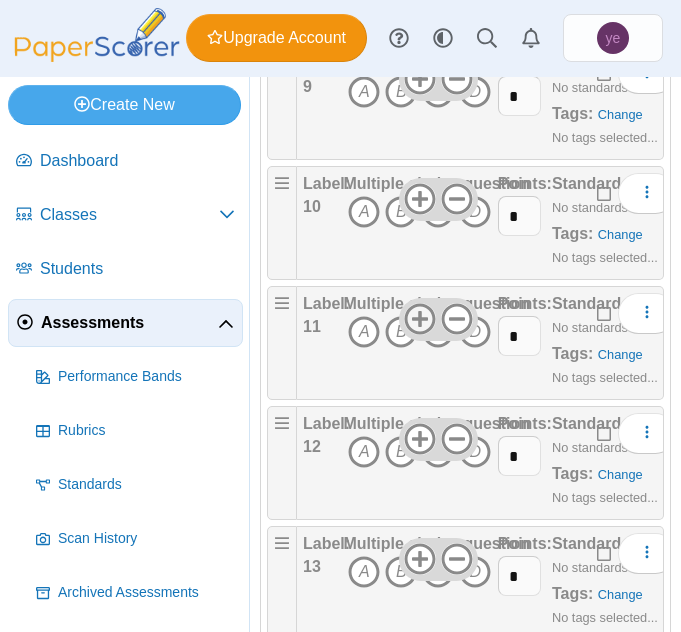 click 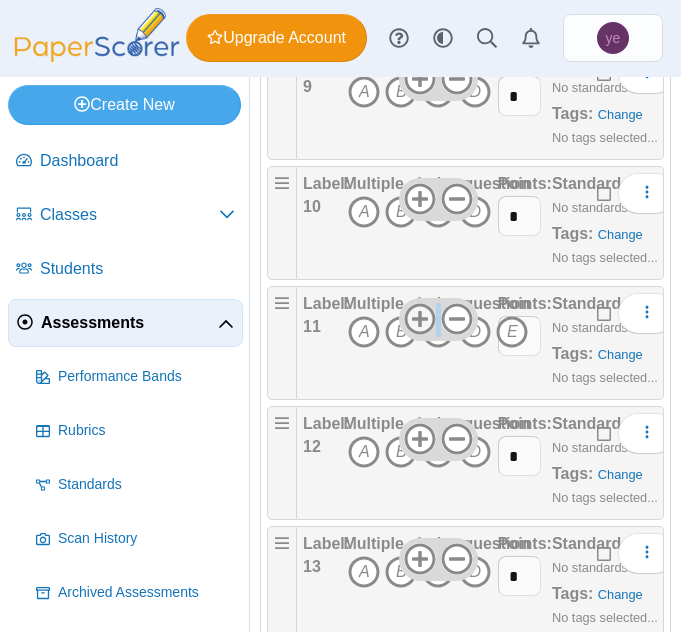 click 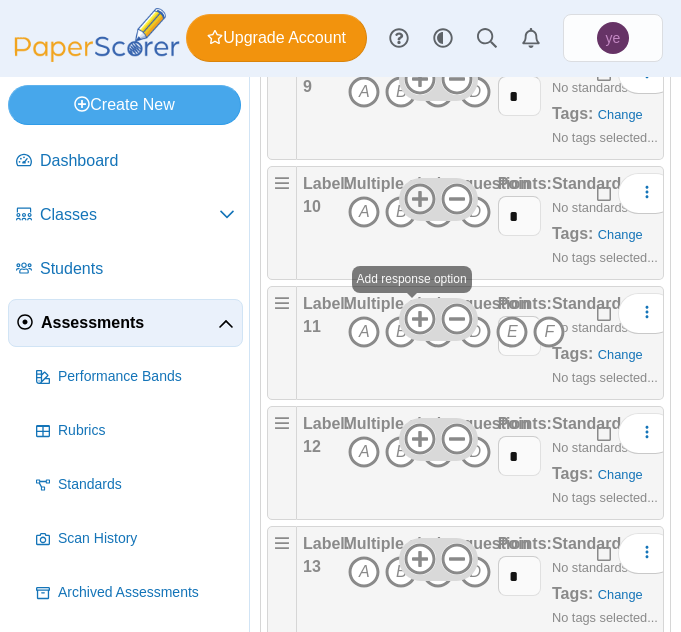 click 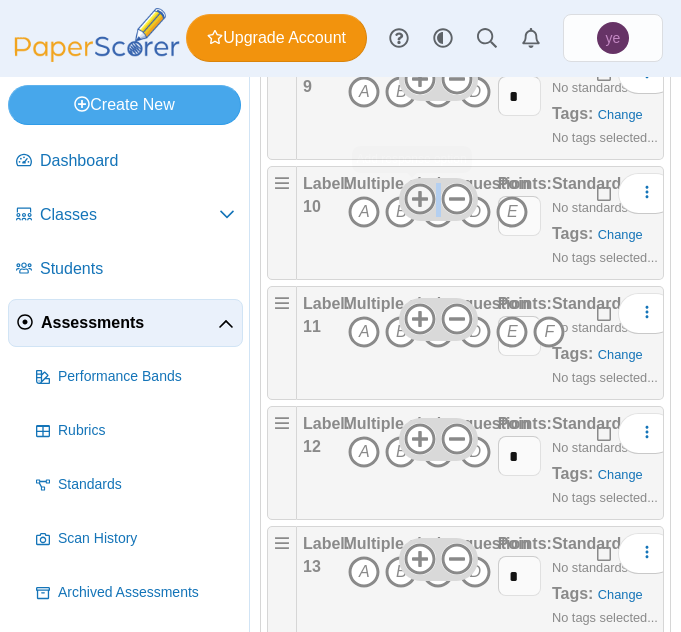 click 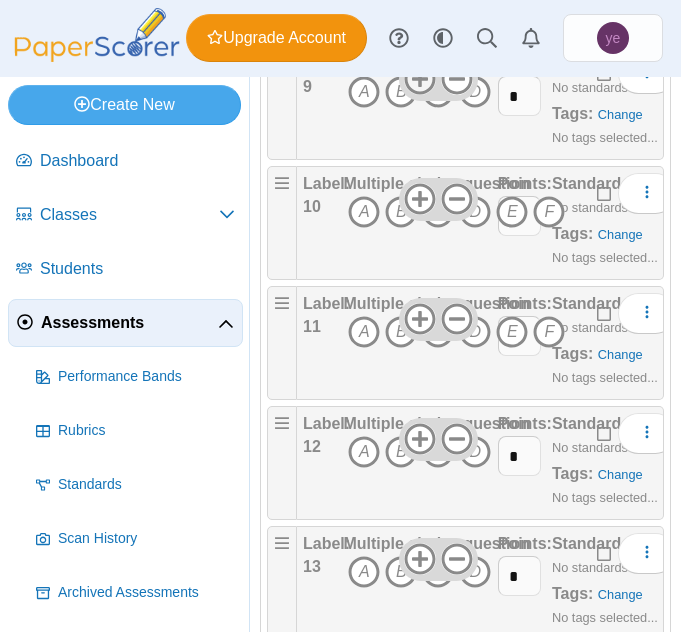 click 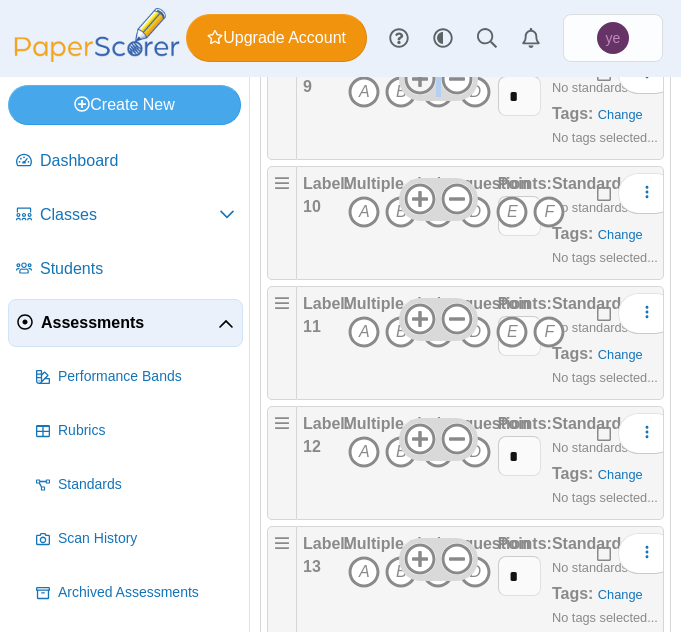 click 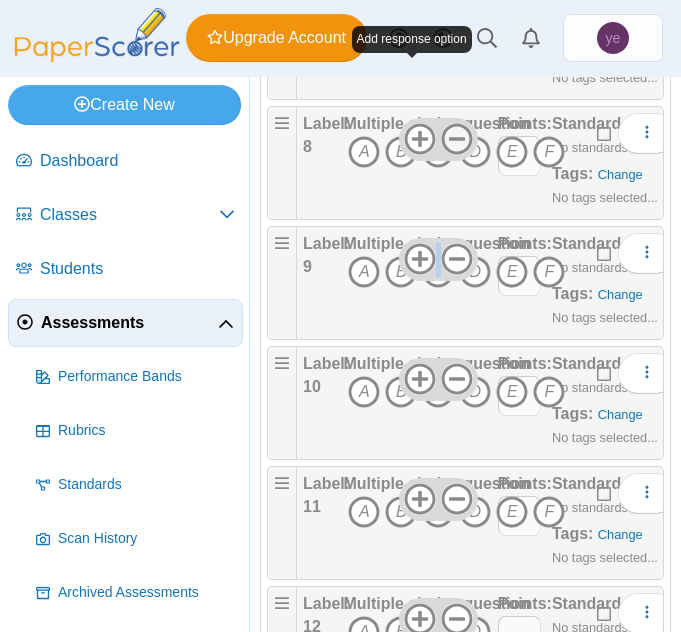 scroll, scrollTop: 1087, scrollLeft: 0, axis: vertical 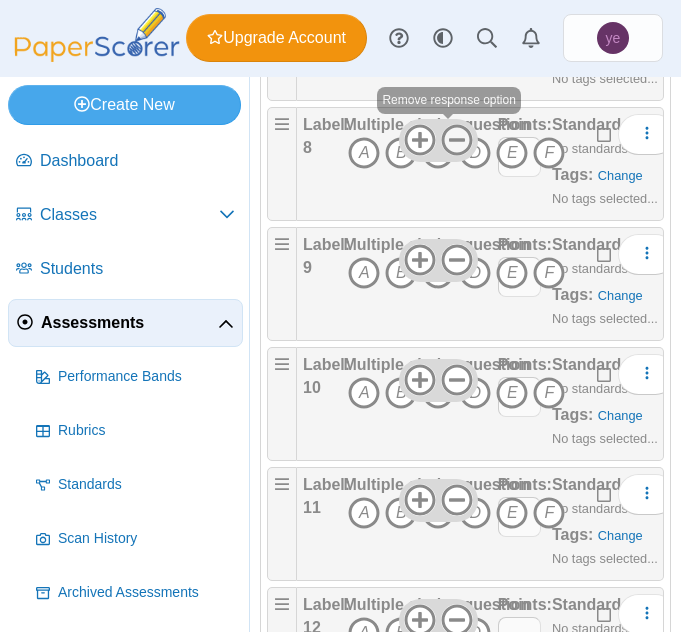 click 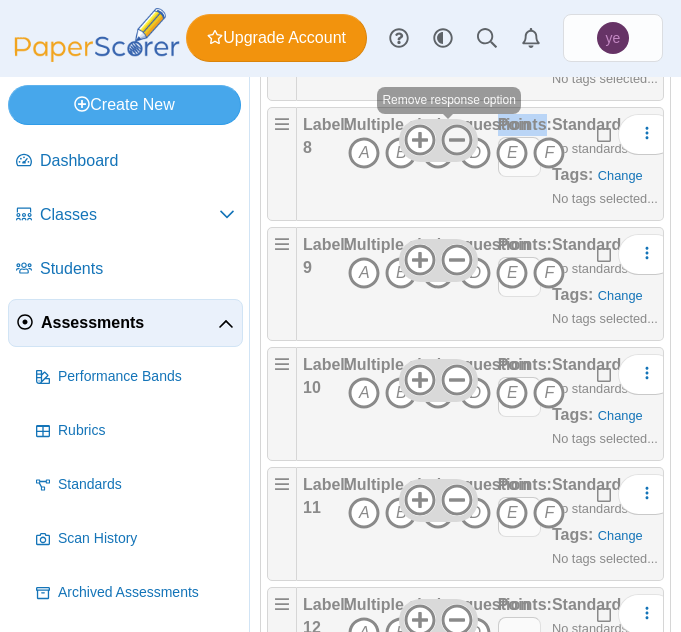 click 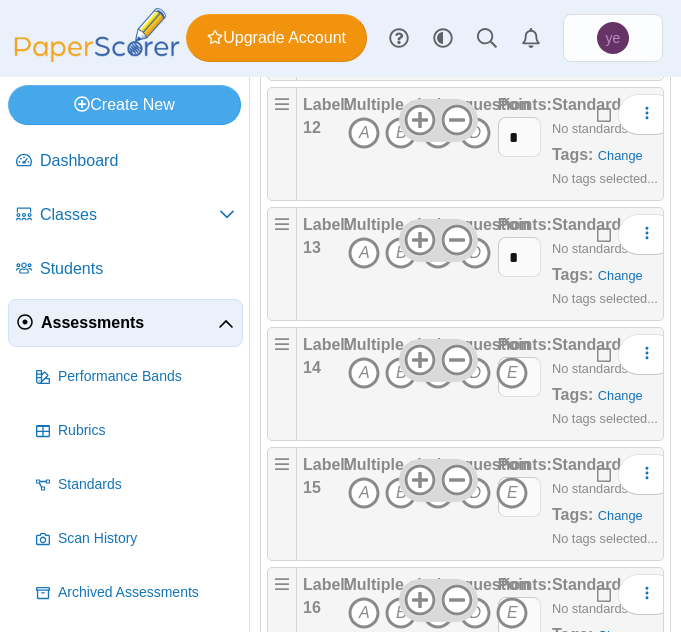 scroll, scrollTop: 1628, scrollLeft: 0, axis: vertical 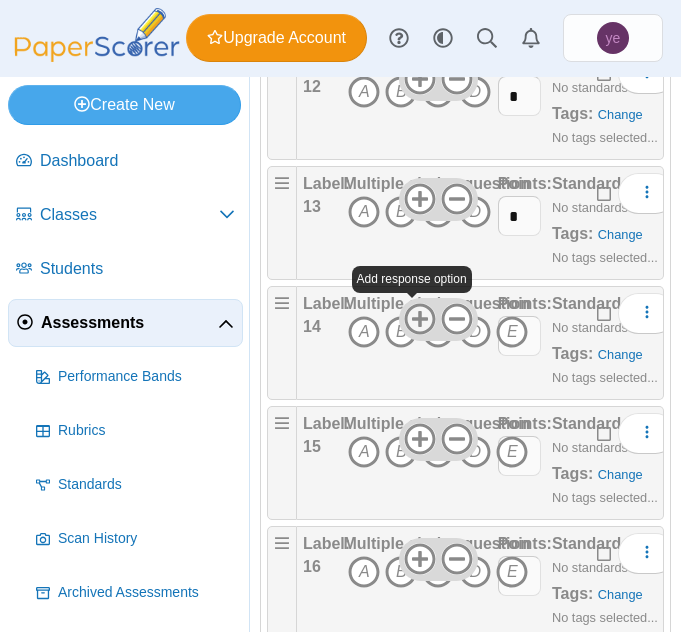 click 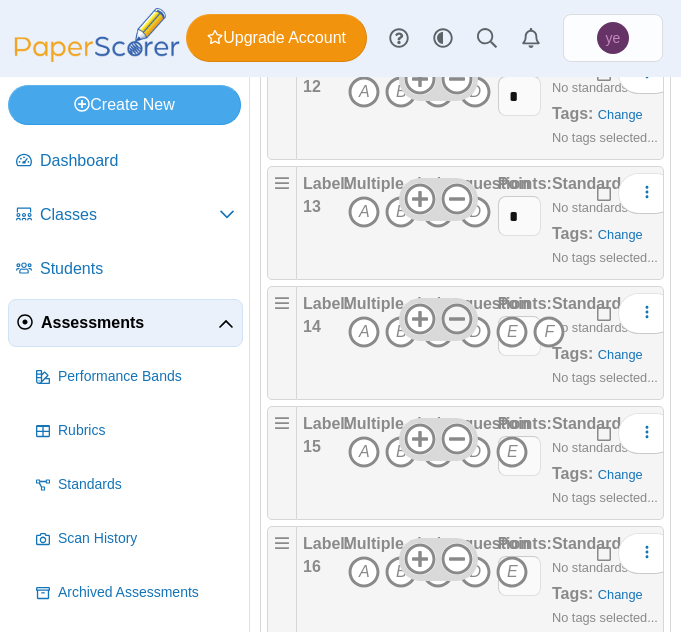 click 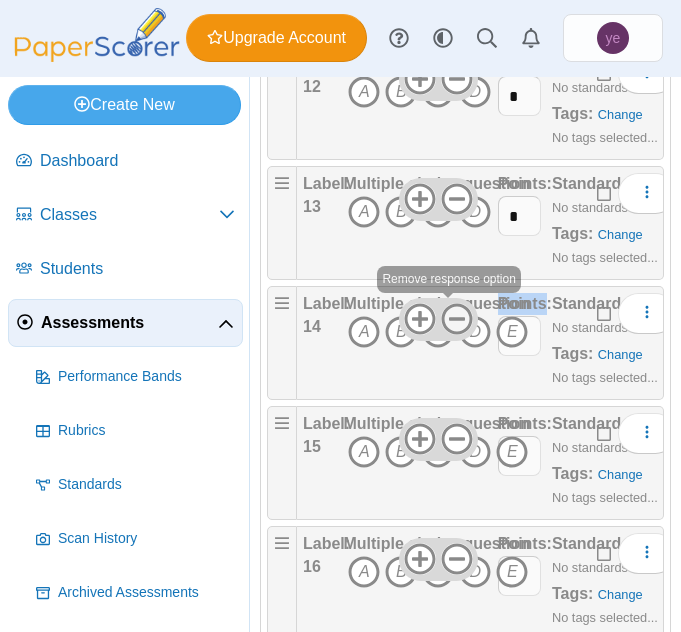 click 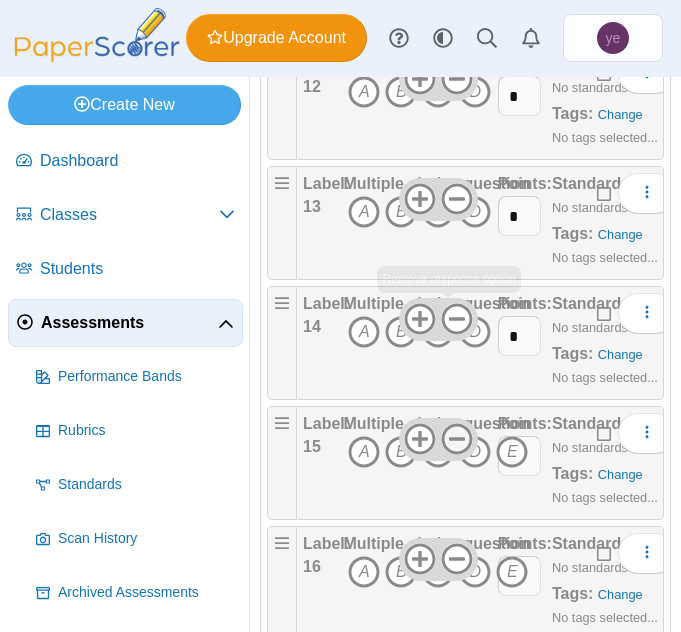 click 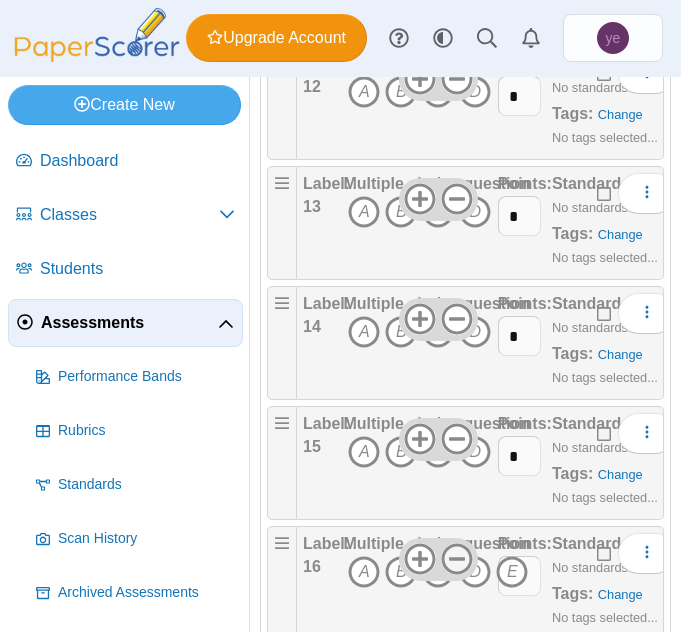 click 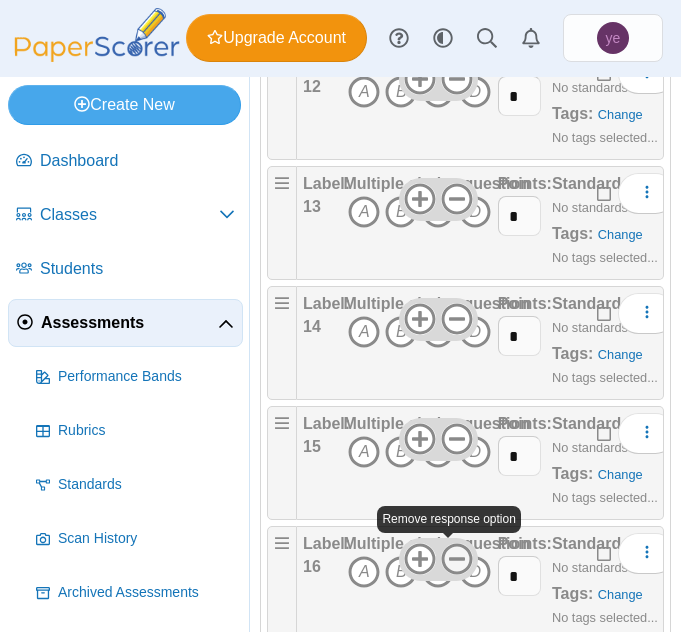 click 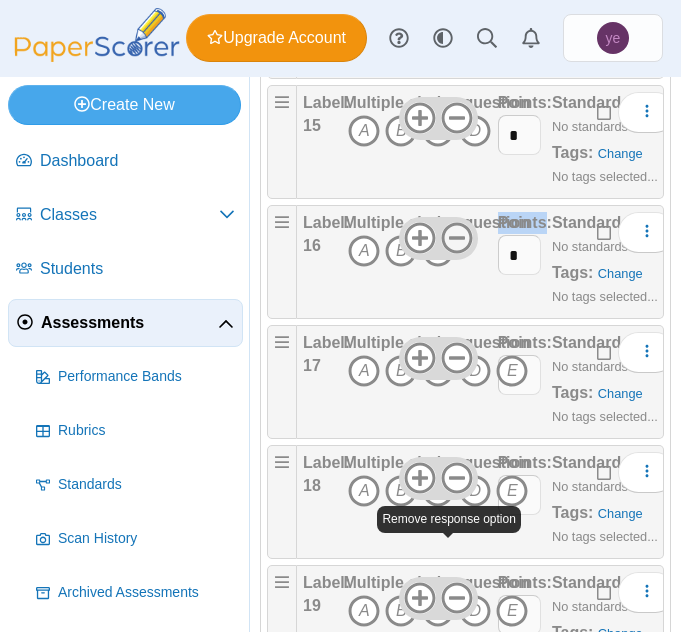 scroll, scrollTop: 1950, scrollLeft: 0, axis: vertical 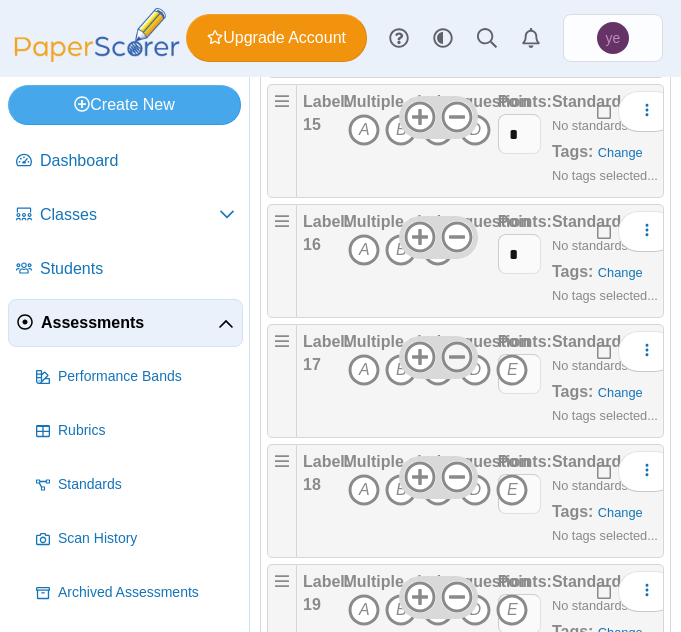 click 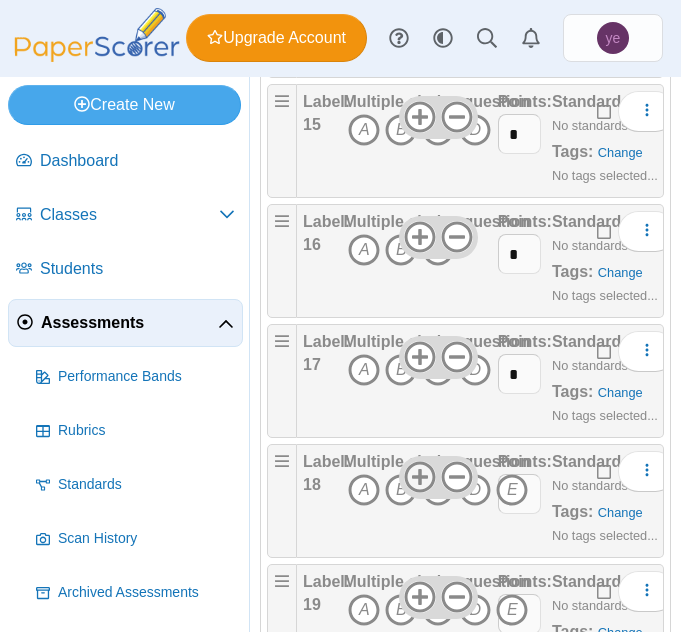 click 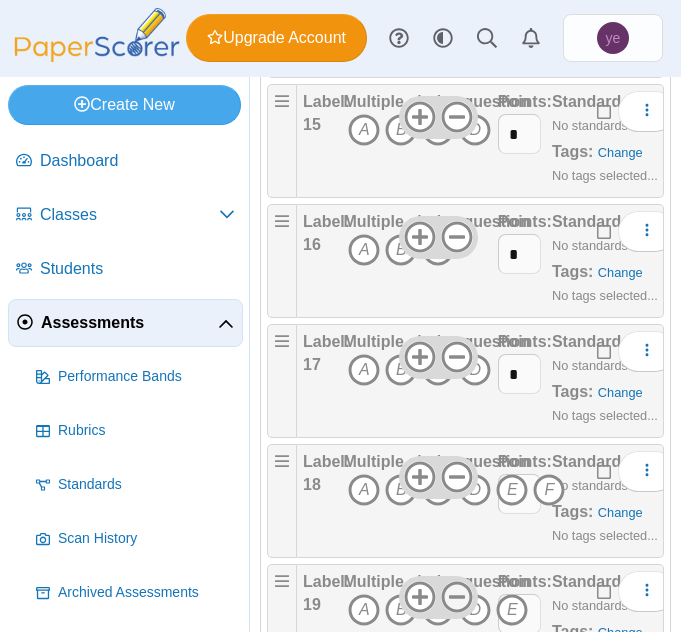 click 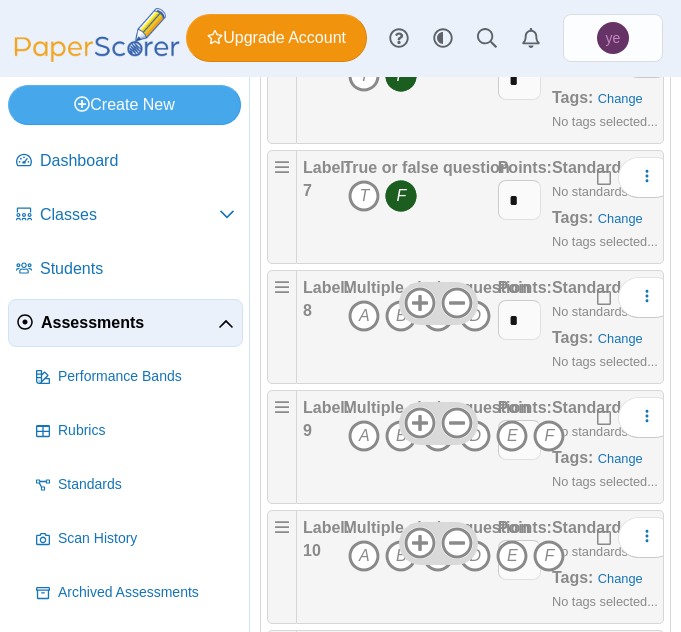 scroll, scrollTop: 926, scrollLeft: 0, axis: vertical 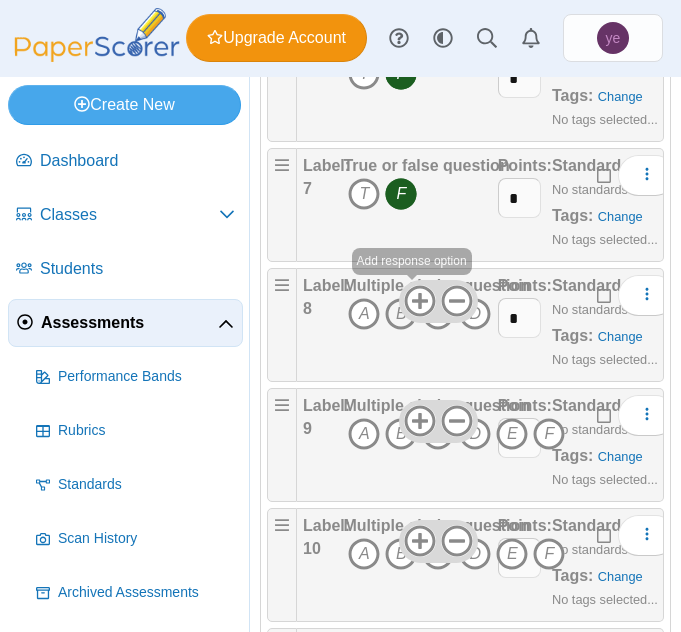 click on "B" at bounding box center (401, 314) 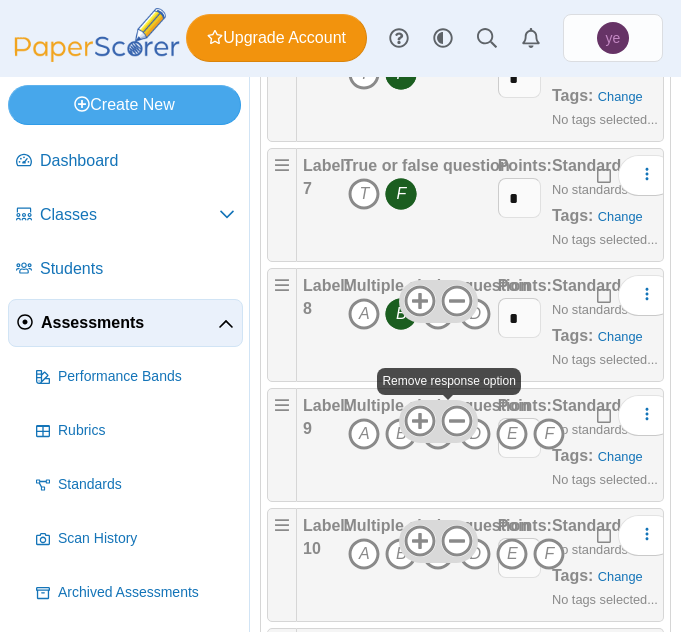 click on "C" at bounding box center (438, 434) 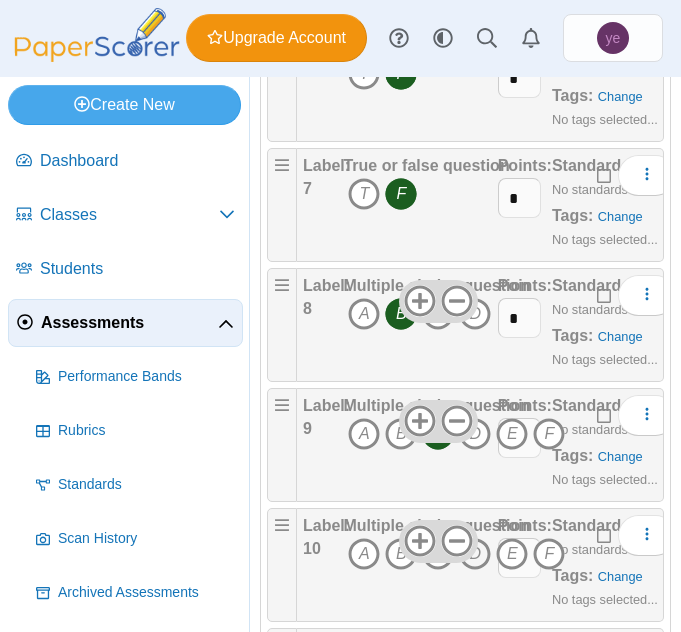 click on "D" at bounding box center (475, 554) 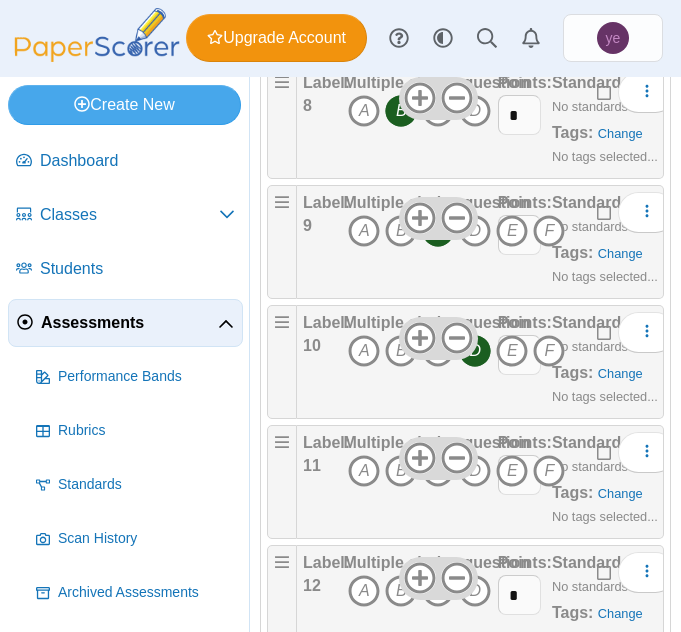 scroll, scrollTop: 1130, scrollLeft: 0, axis: vertical 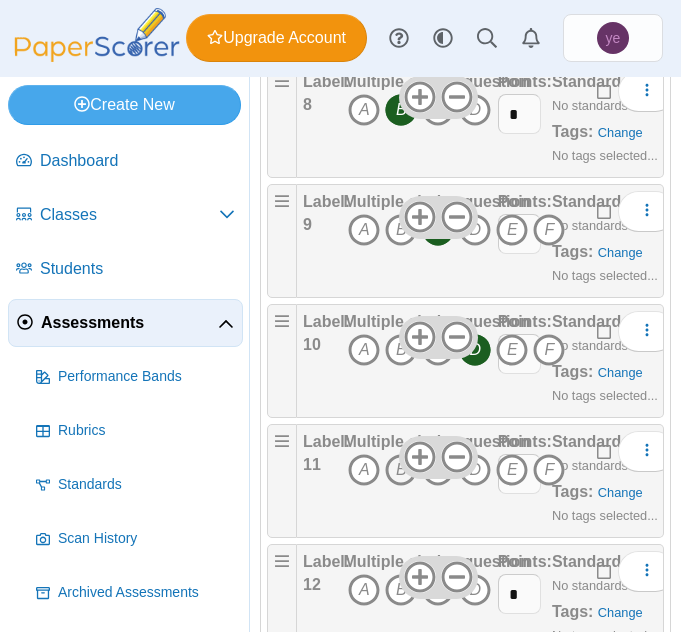 click on "B" at bounding box center [401, 470] 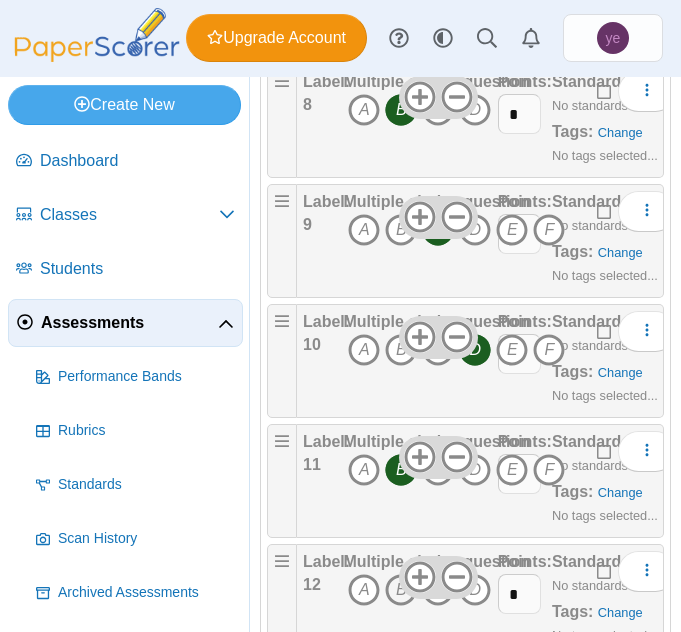 click on "B" at bounding box center [401, 590] 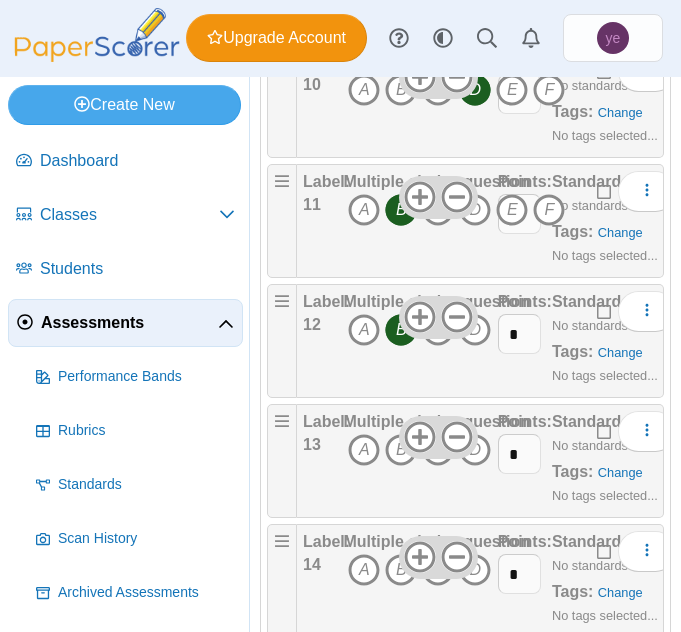 scroll, scrollTop: 1390, scrollLeft: 0, axis: vertical 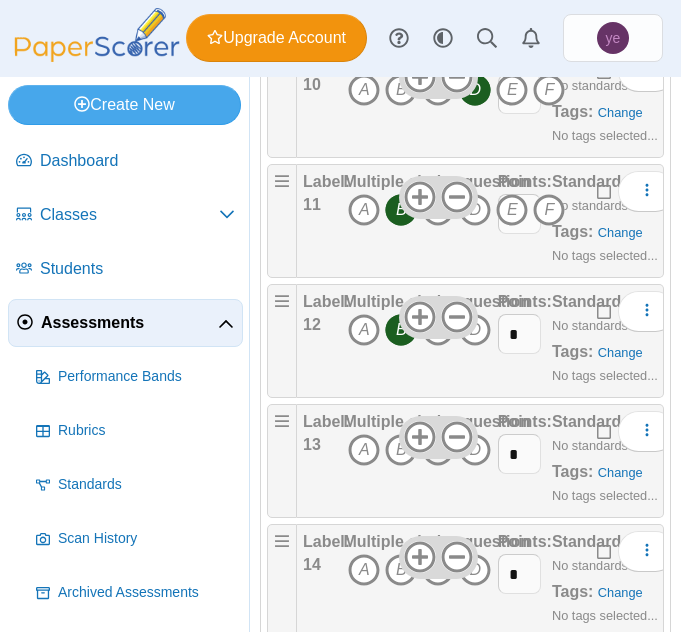 click on "C" at bounding box center (438, 450) 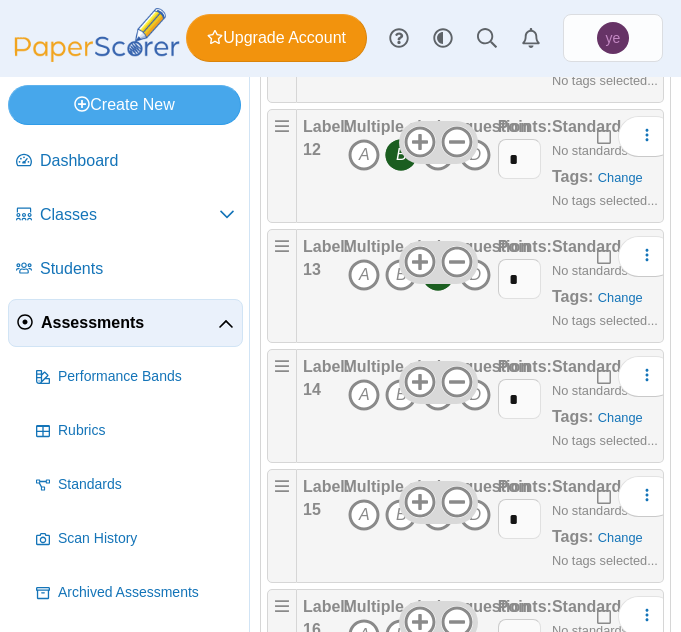 scroll, scrollTop: 1588, scrollLeft: 0, axis: vertical 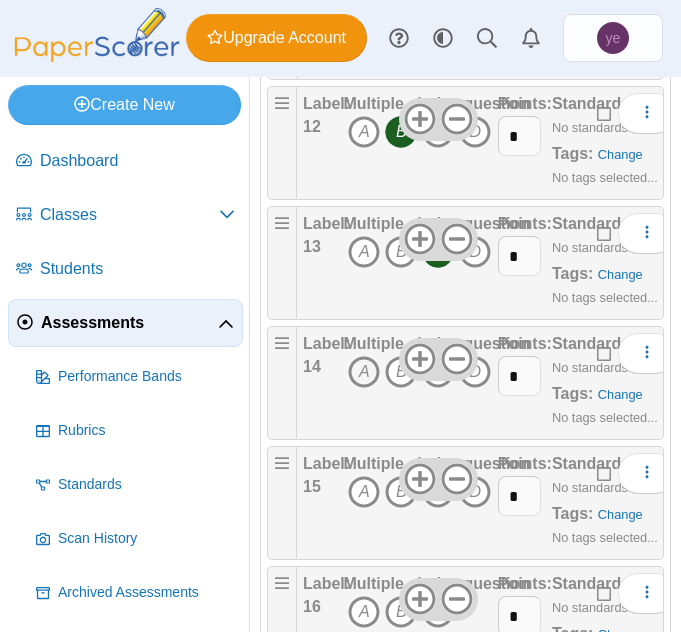 click on "A" at bounding box center [364, 372] 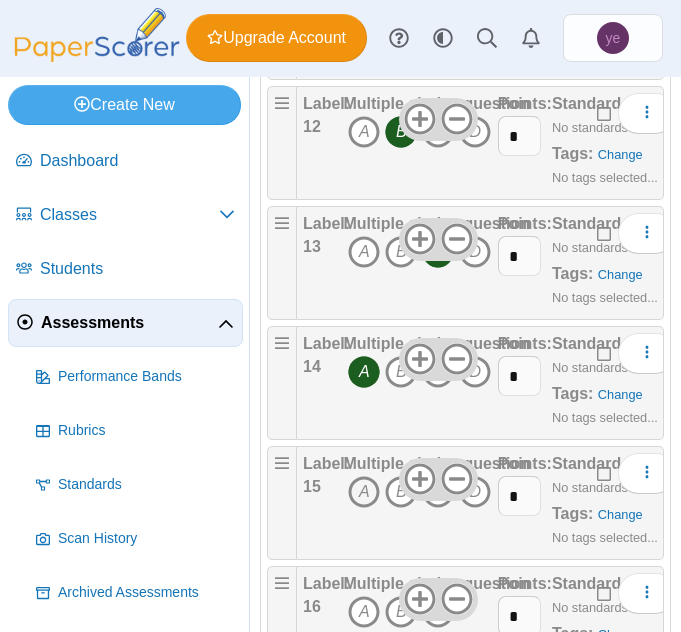 click on "A" at bounding box center (364, 492) 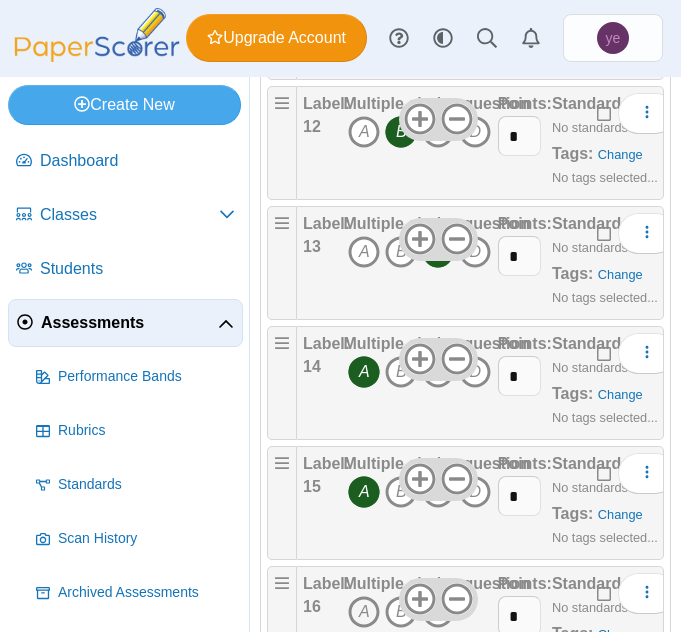 click on "A" at bounding box center [364, 612] 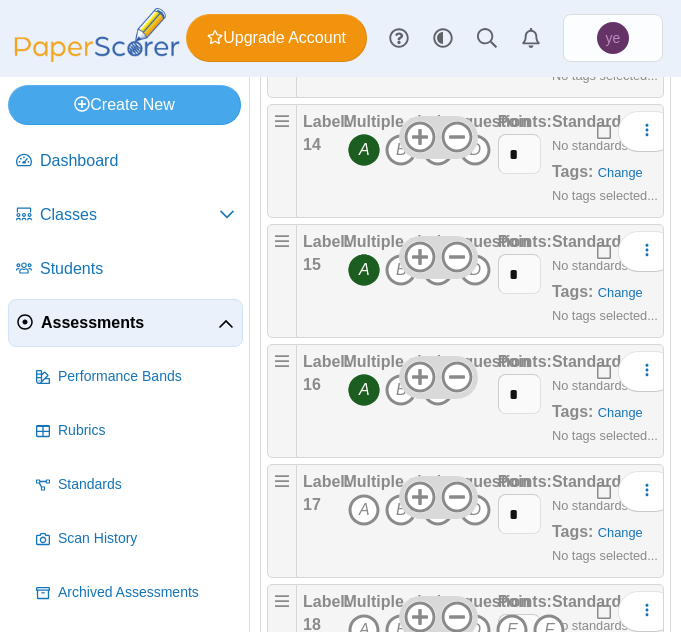 scroll, scrollTop: 1855, scrollLeft: 0, axis: vertical 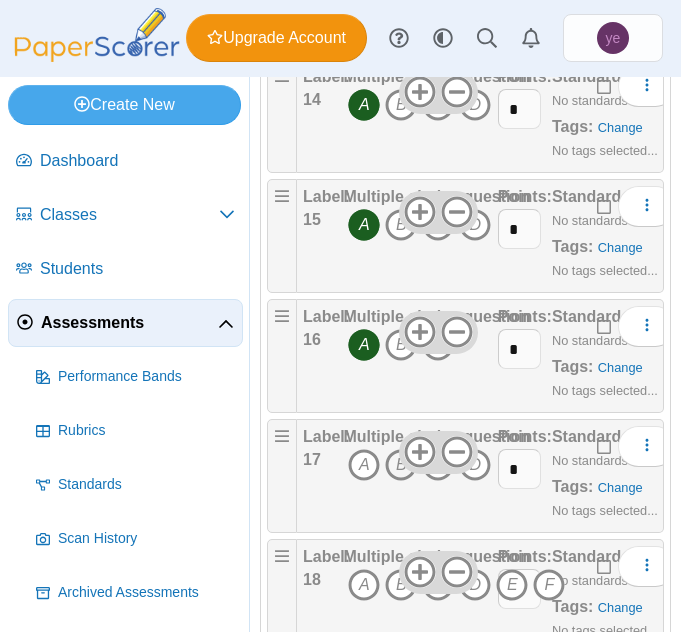 click on "B" at bounding box center [401, 465] 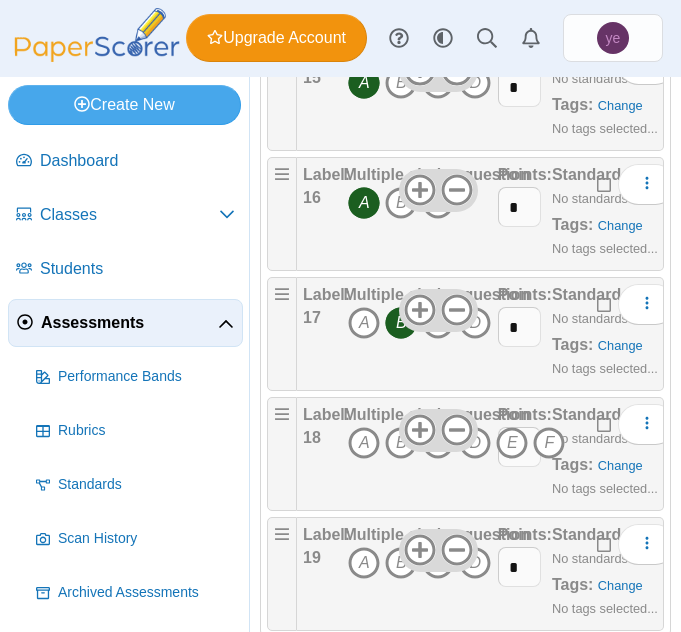 scroll, scrollTop: 2041, scrollLeft: 0, axis: vertical 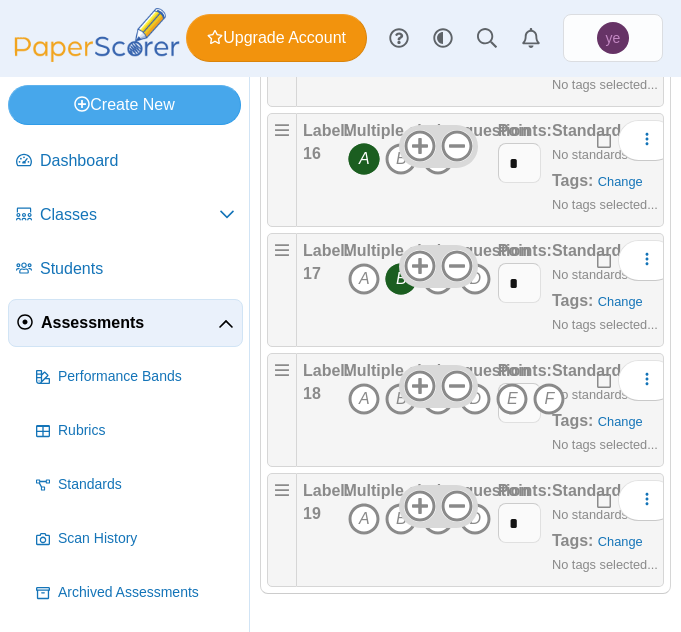 click on "B" at bounding box center [401, 399] 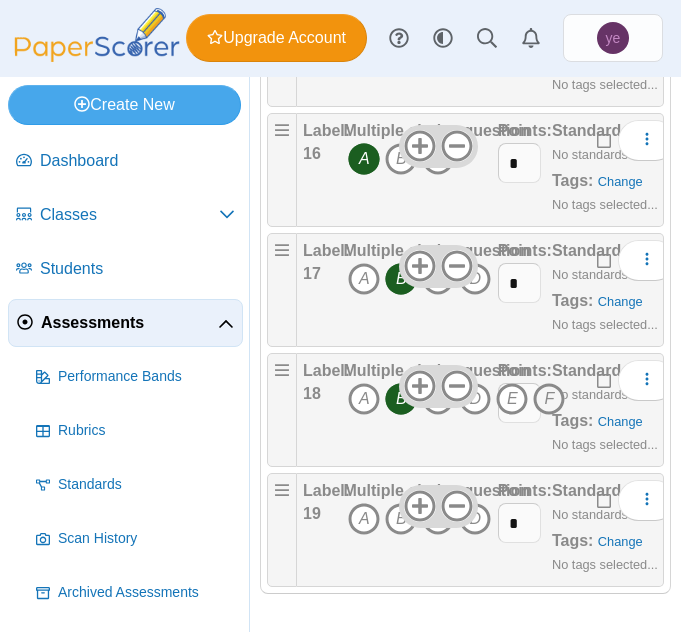 click on "F" at bounding box center [549, 399] 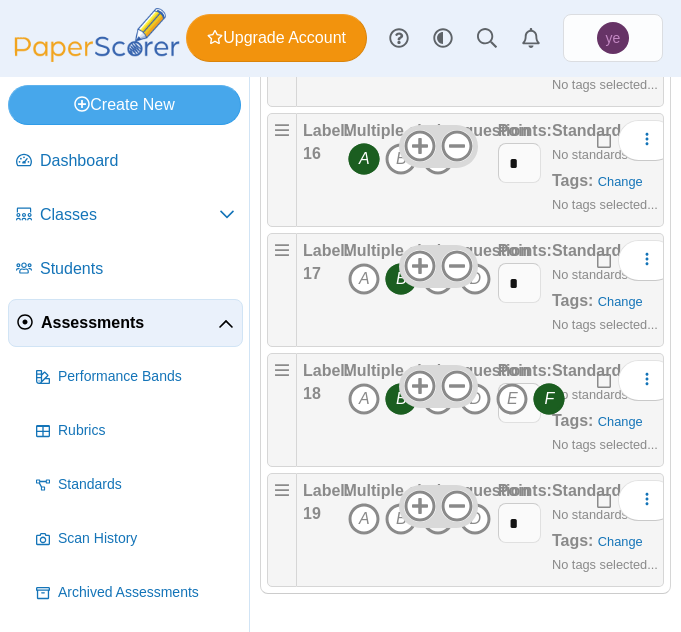 click on "C" at bounding box center [438, 519] 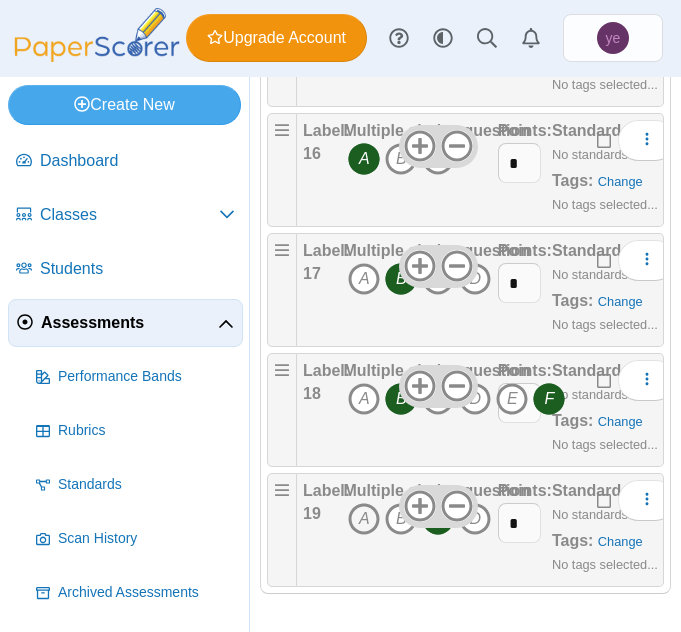 click on "A" at bounding box center (364, 519) 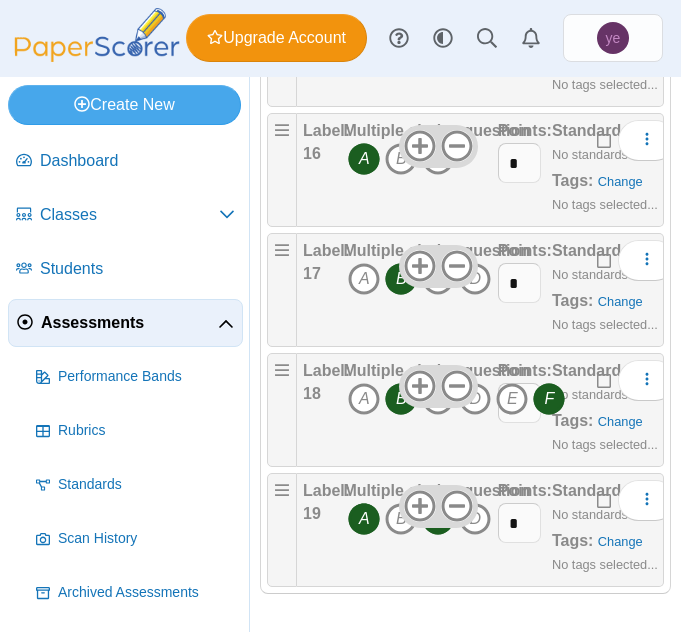 type 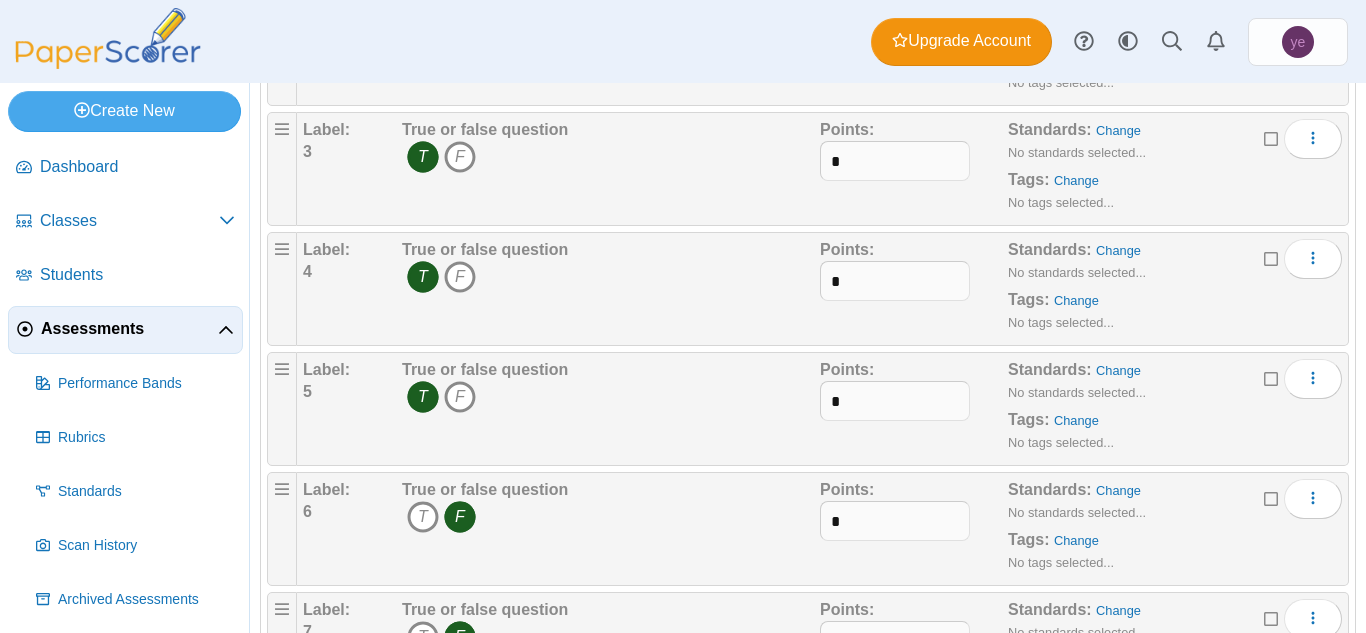 scroll, scrollTop: 0, scrollLeft: 0, axis: both 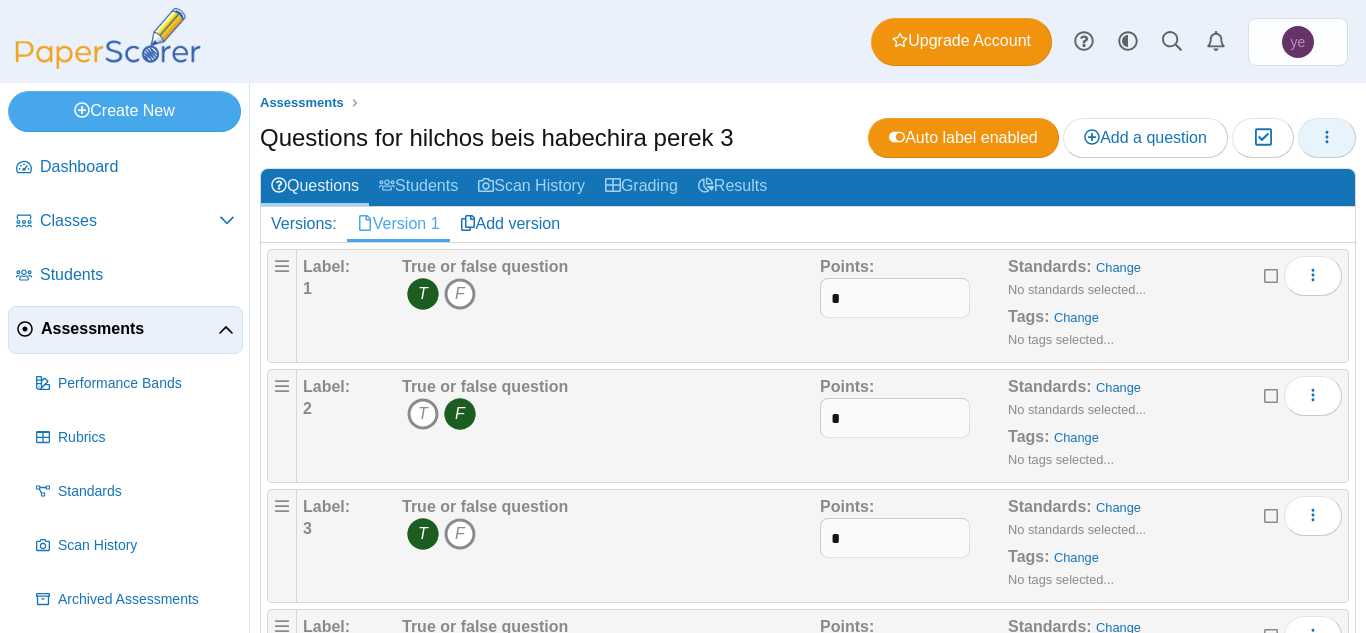 click at bounding box center (1327, 138) 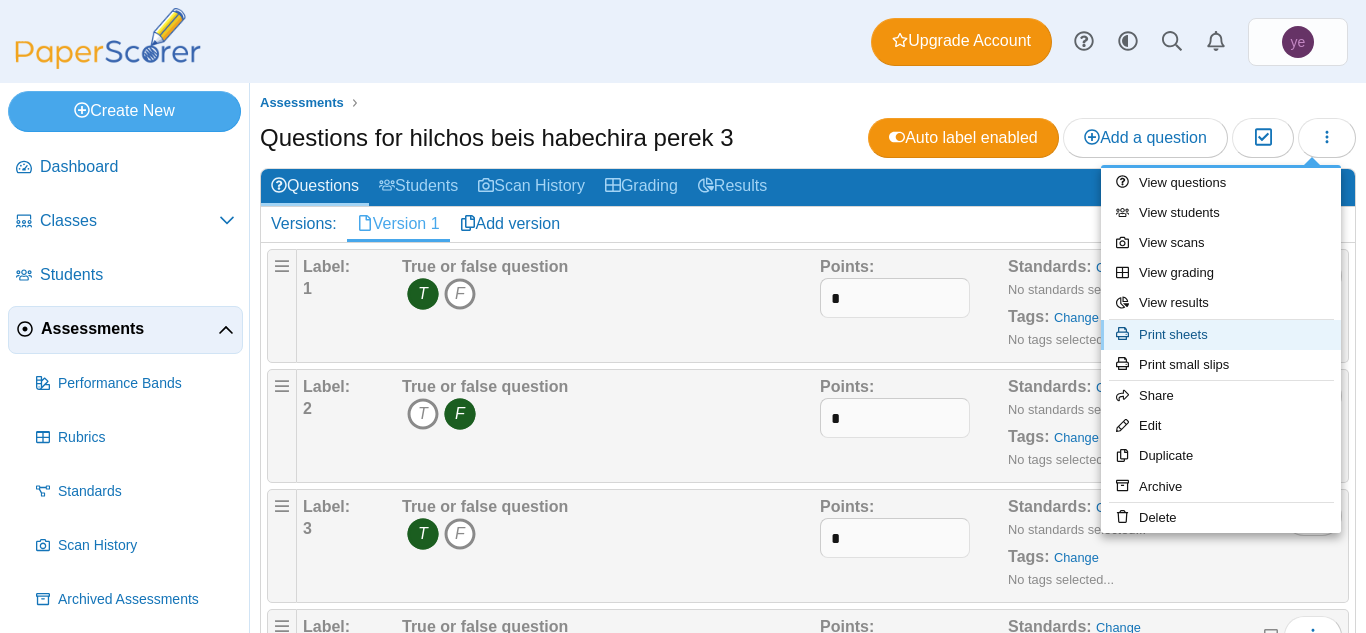 click on "Print sheets" at bounding box center (1221, 335) 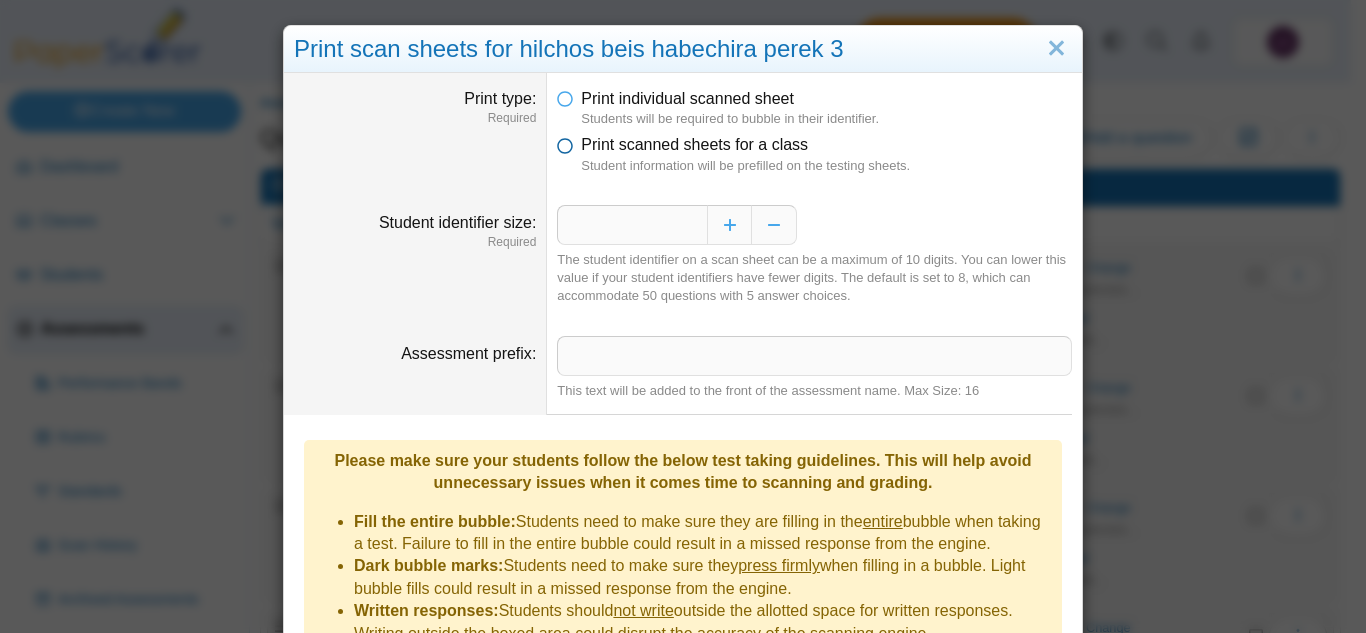 click on "Print scanned sheets for a class" at bounding box center [694, 144] 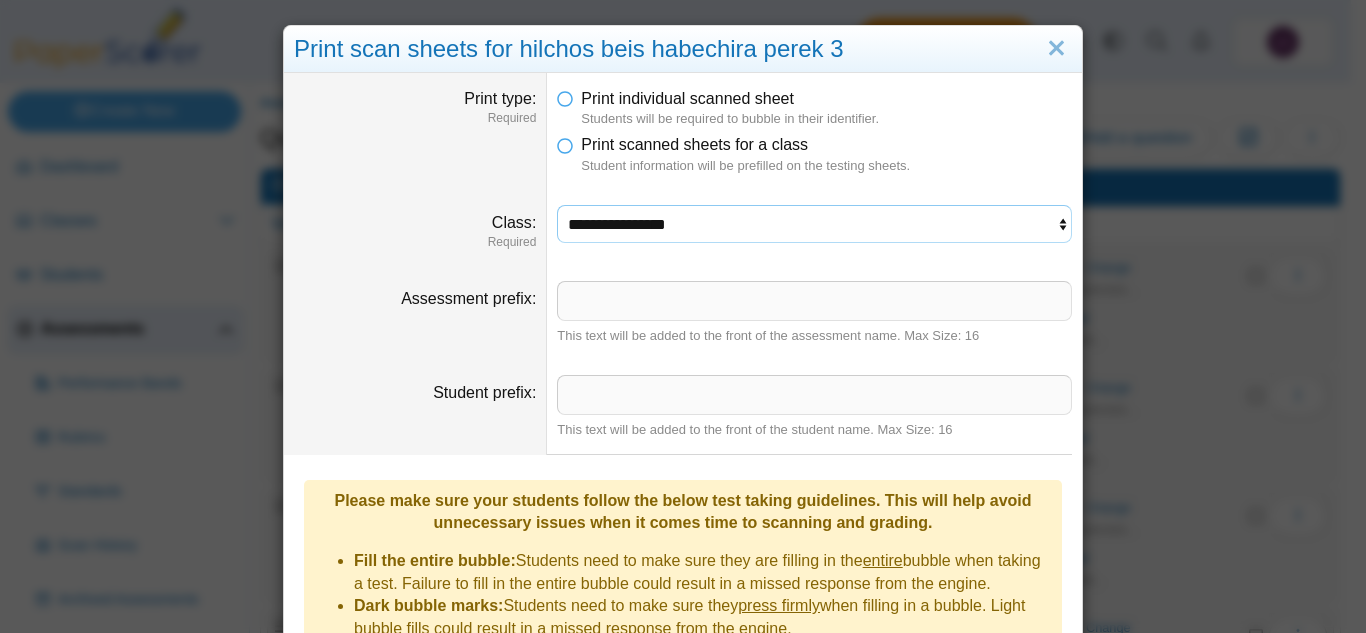 click on "**********" at bounding box center (814, 224) 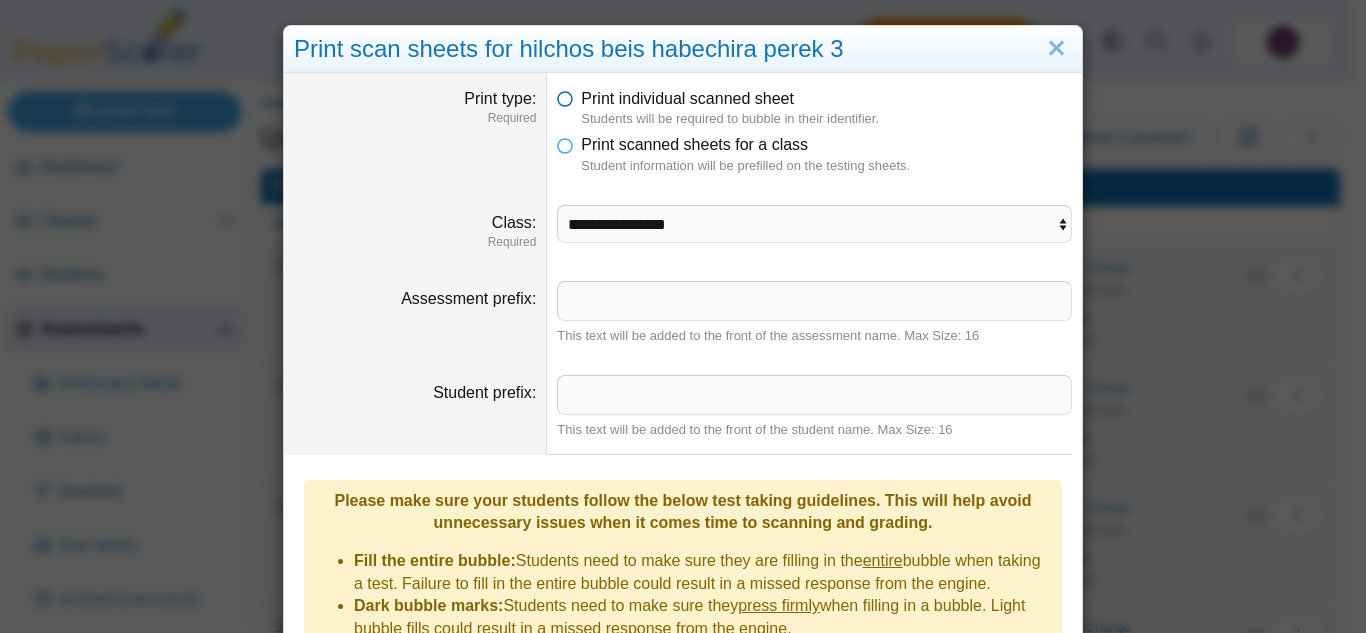 click on "Print individual scanned sheet" at bounding box center (687, 98) 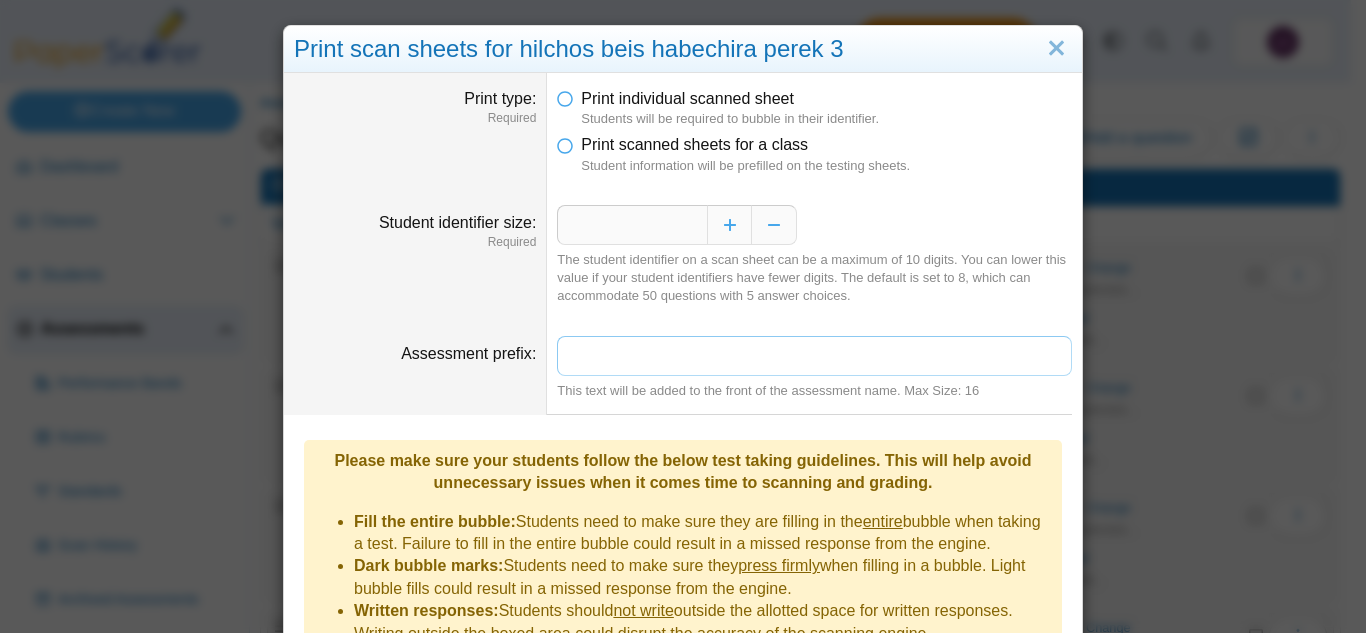 click on "Assessment prefix" at bounding box center (814, 356) 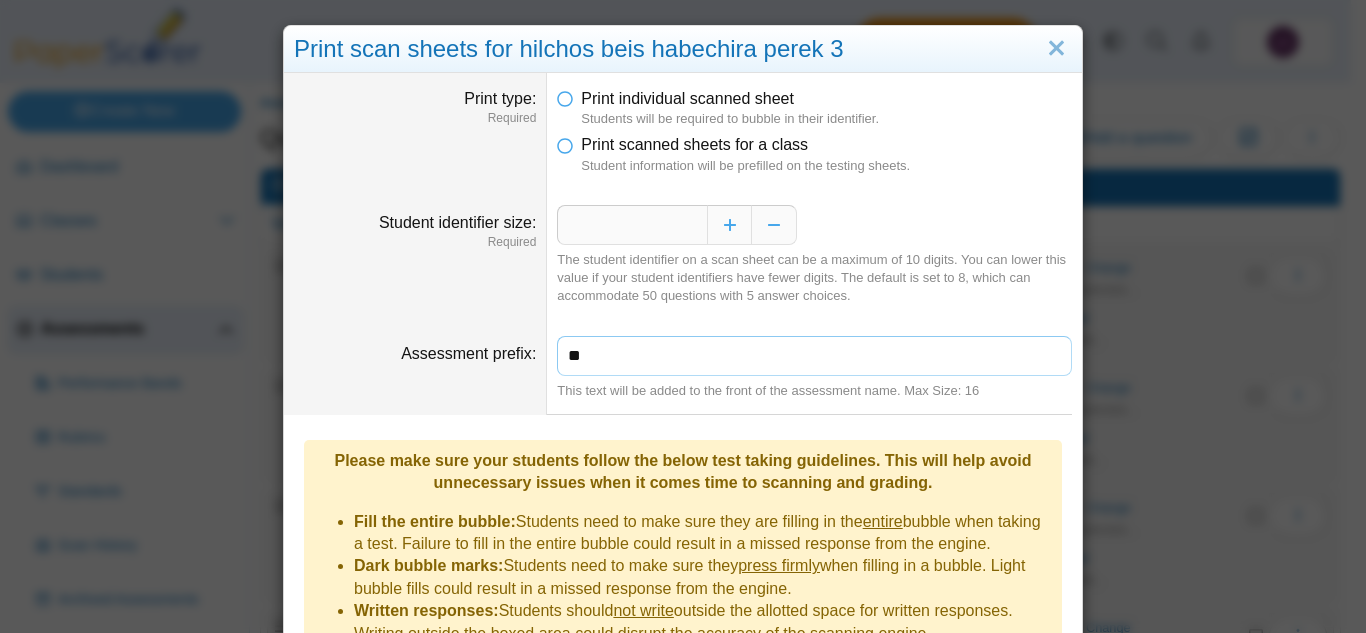 type on "*" 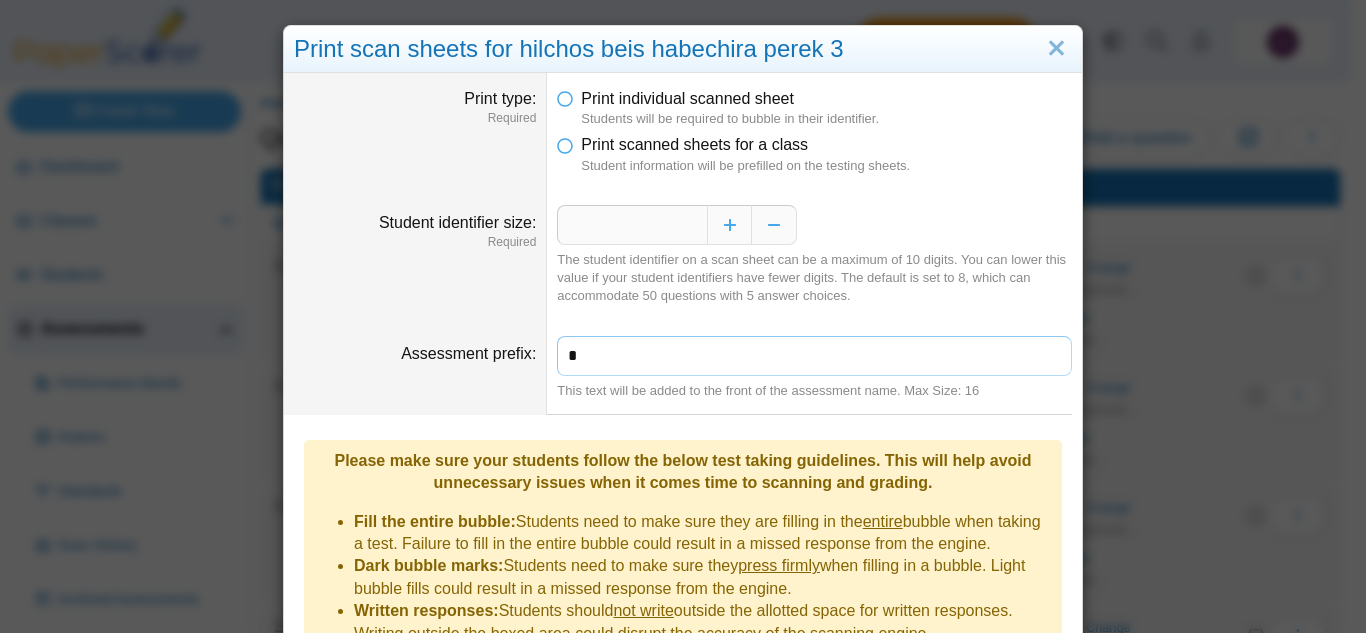 type 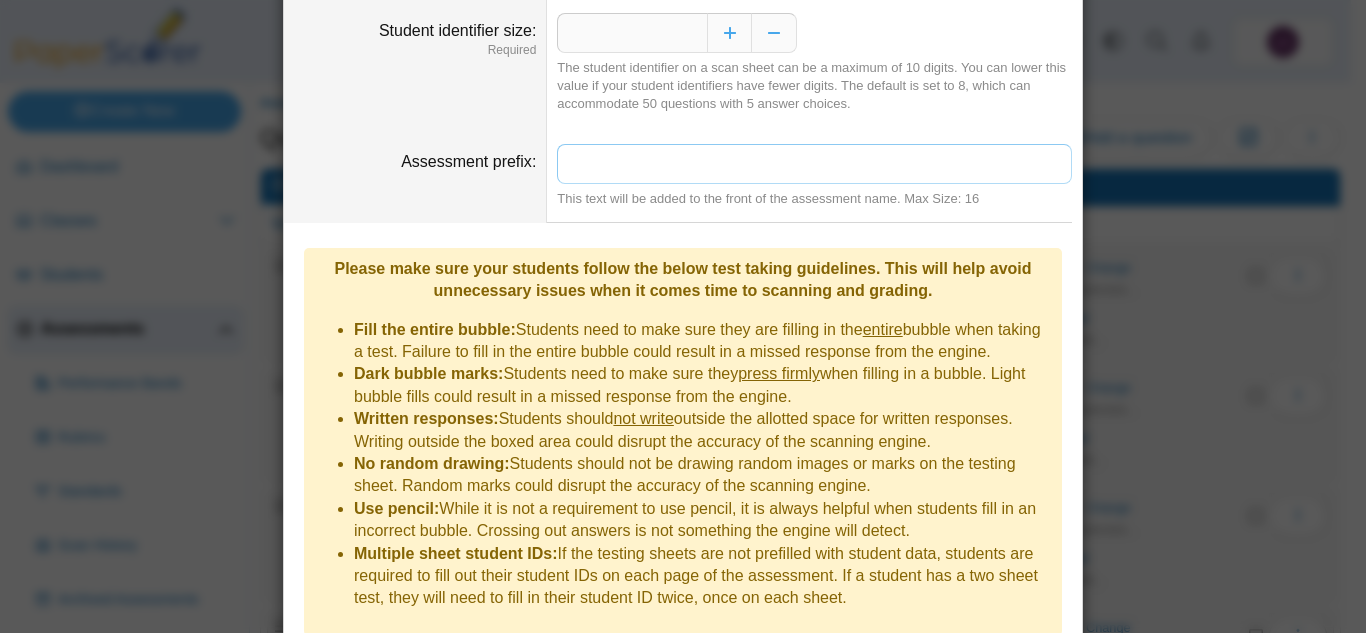 scroll, scrollTop: 193, scrollLeft: 0, axis: vertical 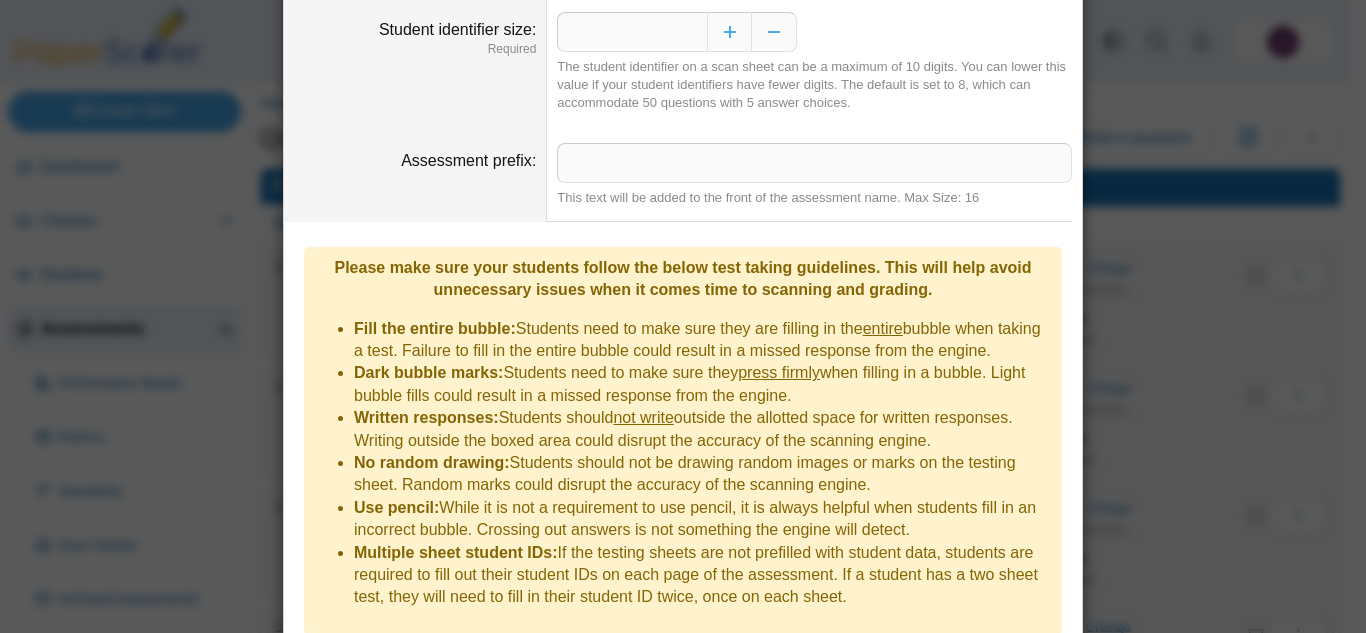 drag, startPoint x: 647, startPoint y: 363, endPoint x: 615, endPoint y: 295, distance: 75.153175 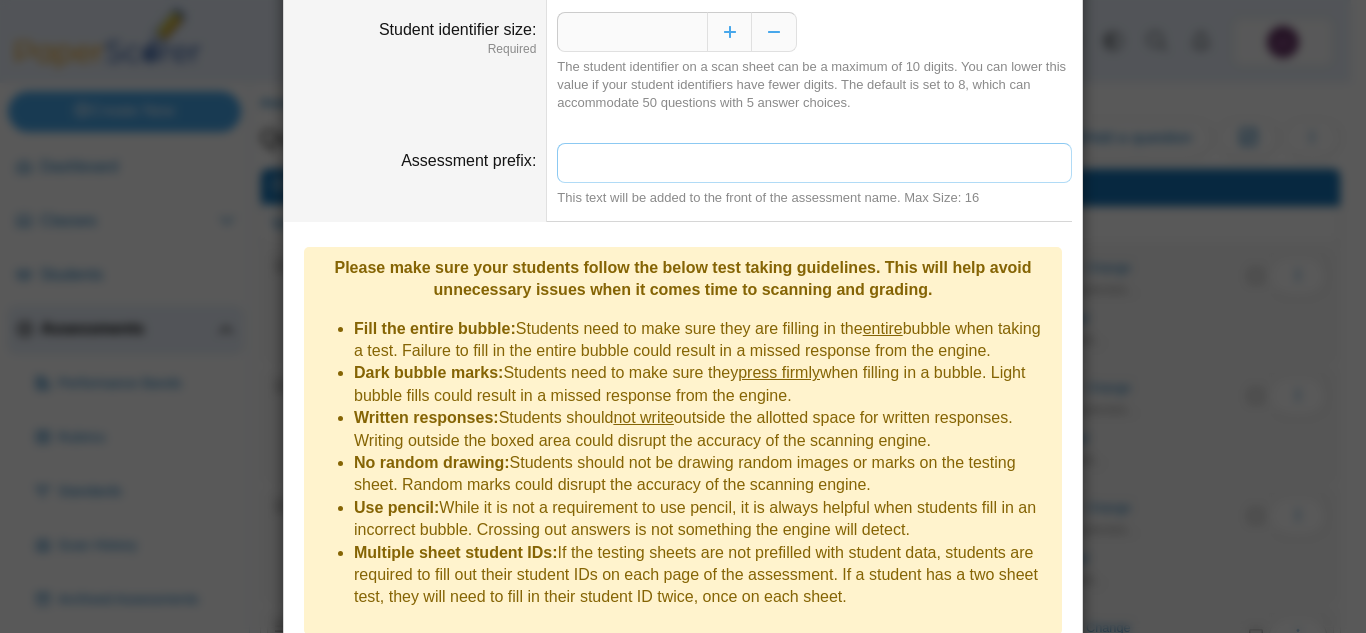 drag, startPoint x: 615, startPoint y: 295, endPoint x: 609, endPoint y: 170, distance: 125.14392 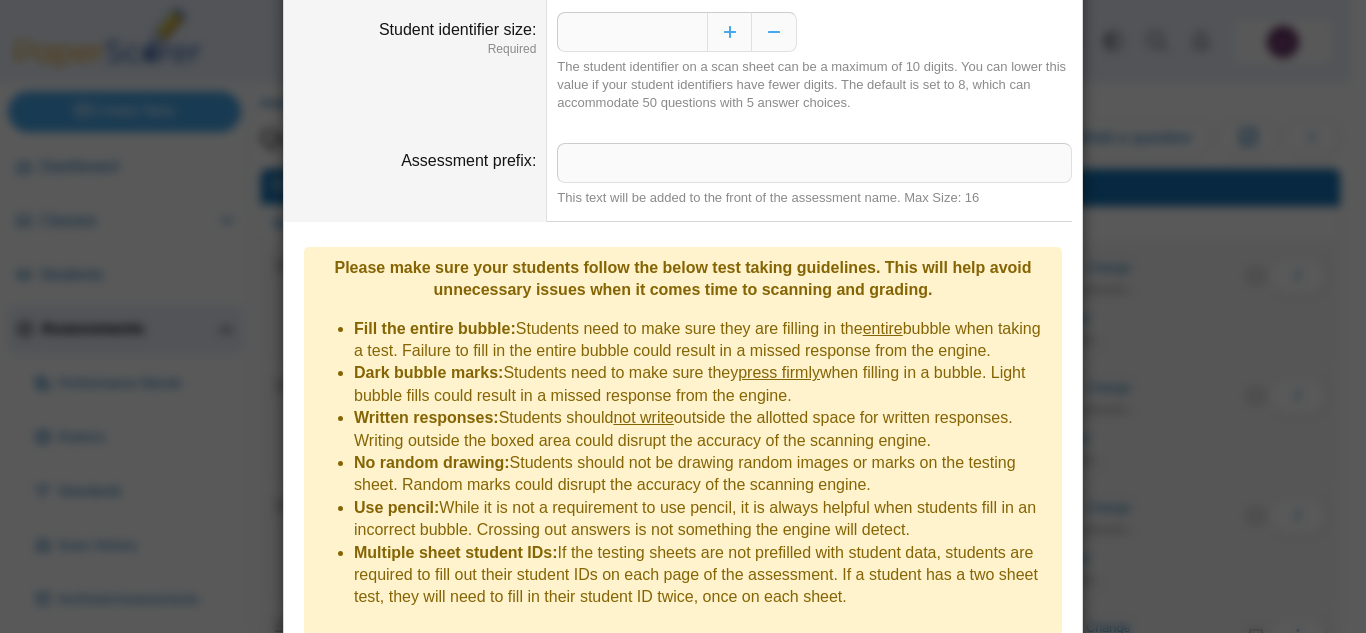 click on "Please make sure your students follow the below test taking guidelines. This will help avoid unnecessary issues when it comes time to scanning and grading.
Fill the entire bubble:  Students need to make sure they are filling in the  entire  bubble when taking a test. Failure to fill in the entire bubble could result in a missed response from the engine.
Dark bubble marks:  Students need to make sure they  press firmly  when filling in a bubble. Light bubble fills could result in a missed response from the engine.
Written responses:  Students should  not write  outside the allotted space for written responses. Writing outside the boxed area could disrupt the accuracy of the scanning engine.
No random drawing:
Use pencil:" at bounding box center [683, 441] 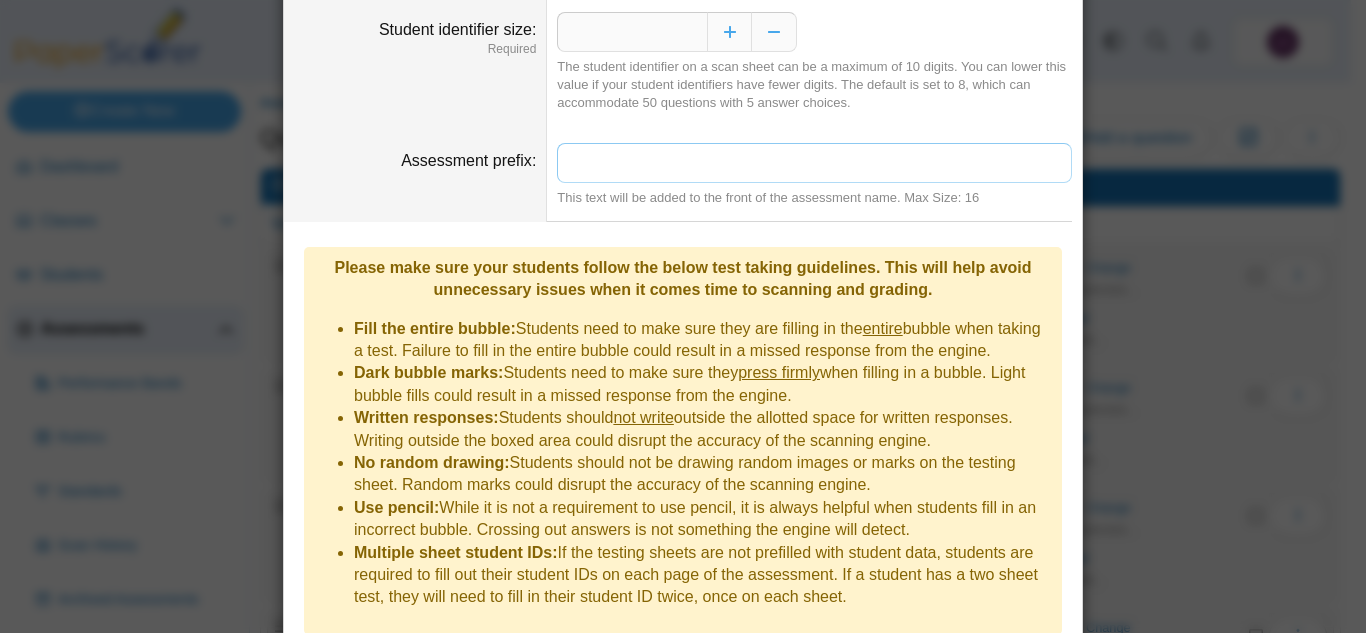 drag, startPoint x: 548, startPoint y: 231, endPoint x: 601, endPoint y: 167, distance: 83.09633 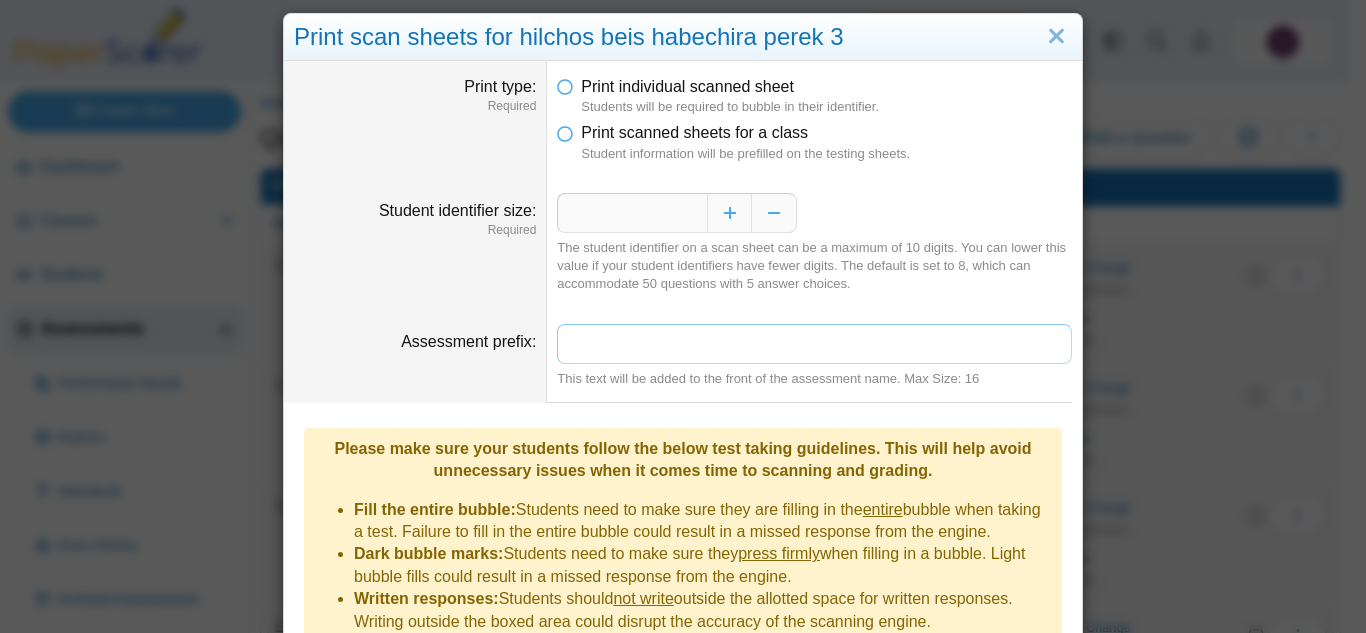scroll, scrollTop: 0, scrollLeft: 0, axis: both 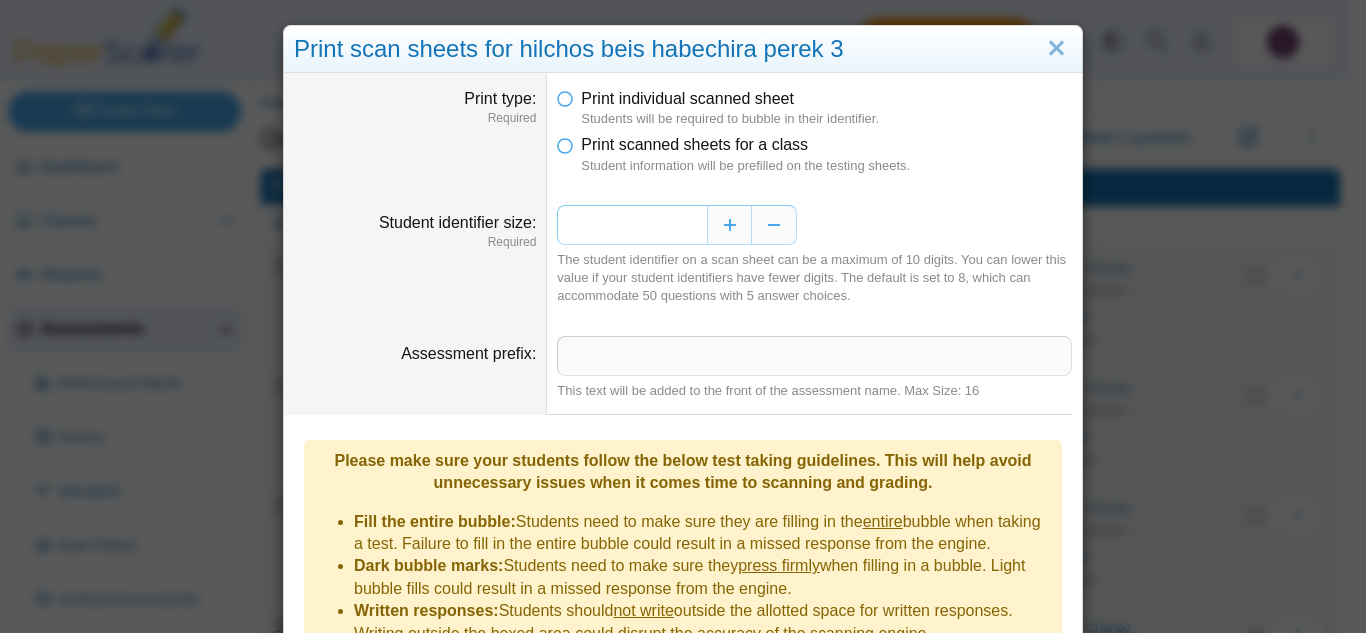 click on "*" at bounding box center [632, 225] 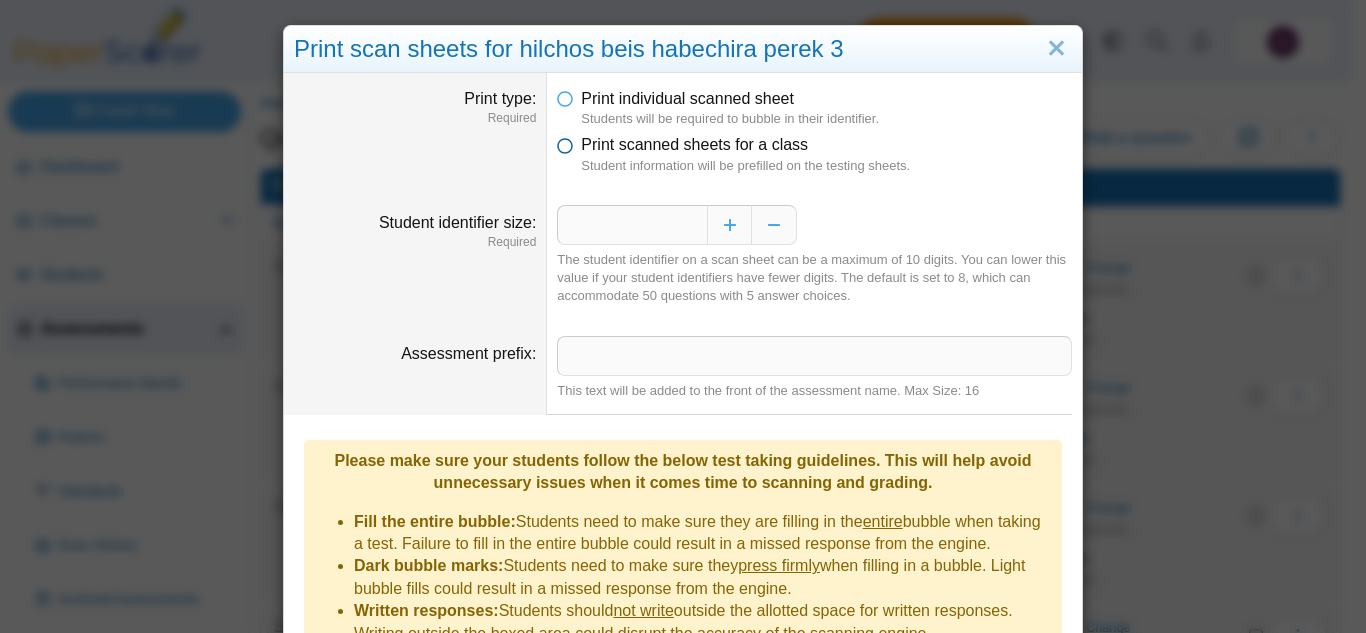click on "Print scanned sheets for a class" at bounding box center [694, 144] 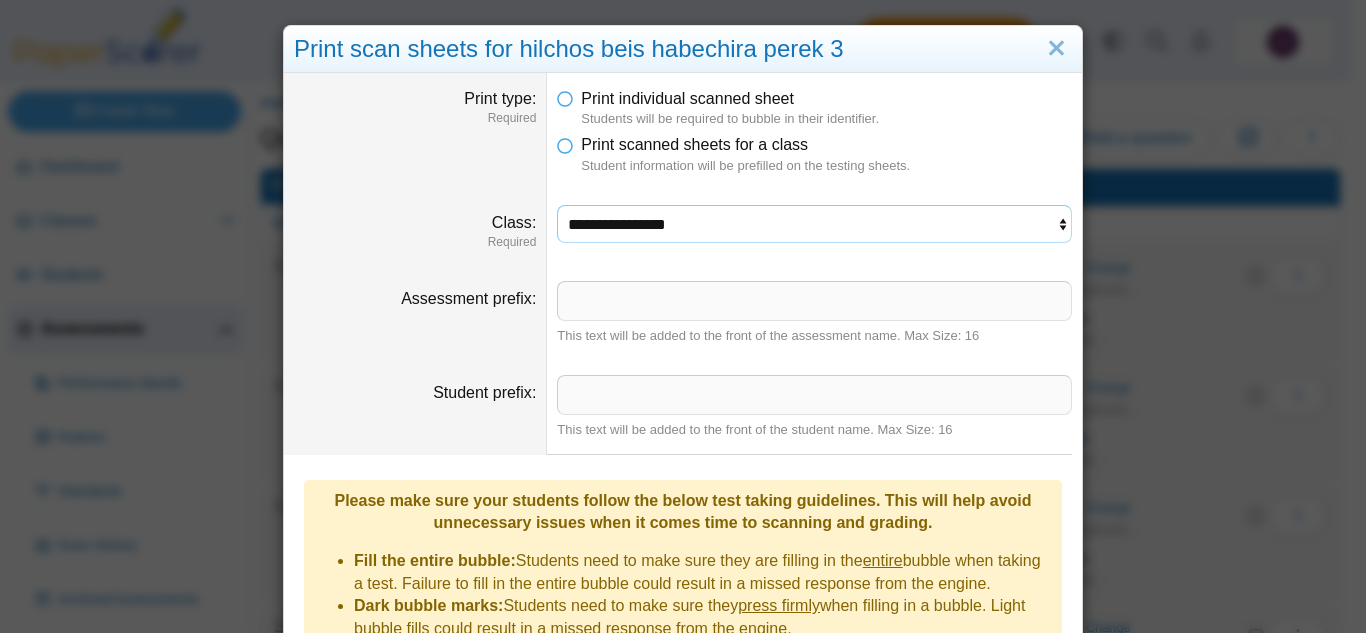 click on "**********" at bounding box center [814, 224] 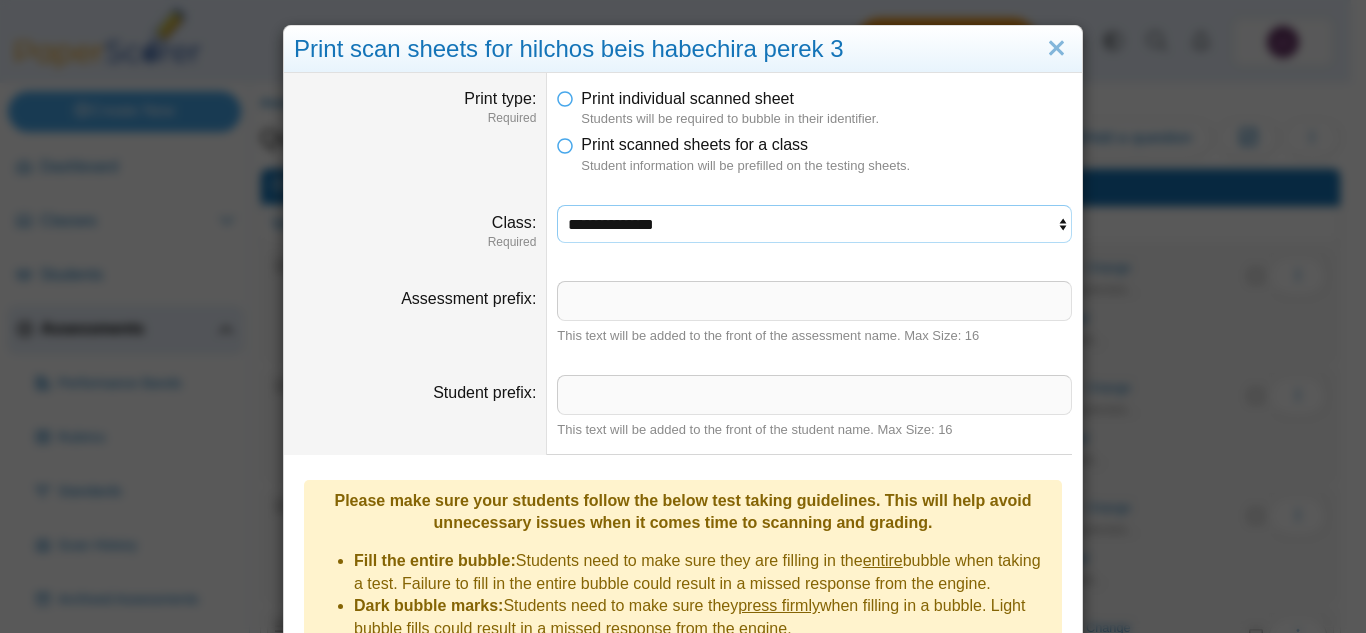 click on "**********" at bounding box center (814, 224) 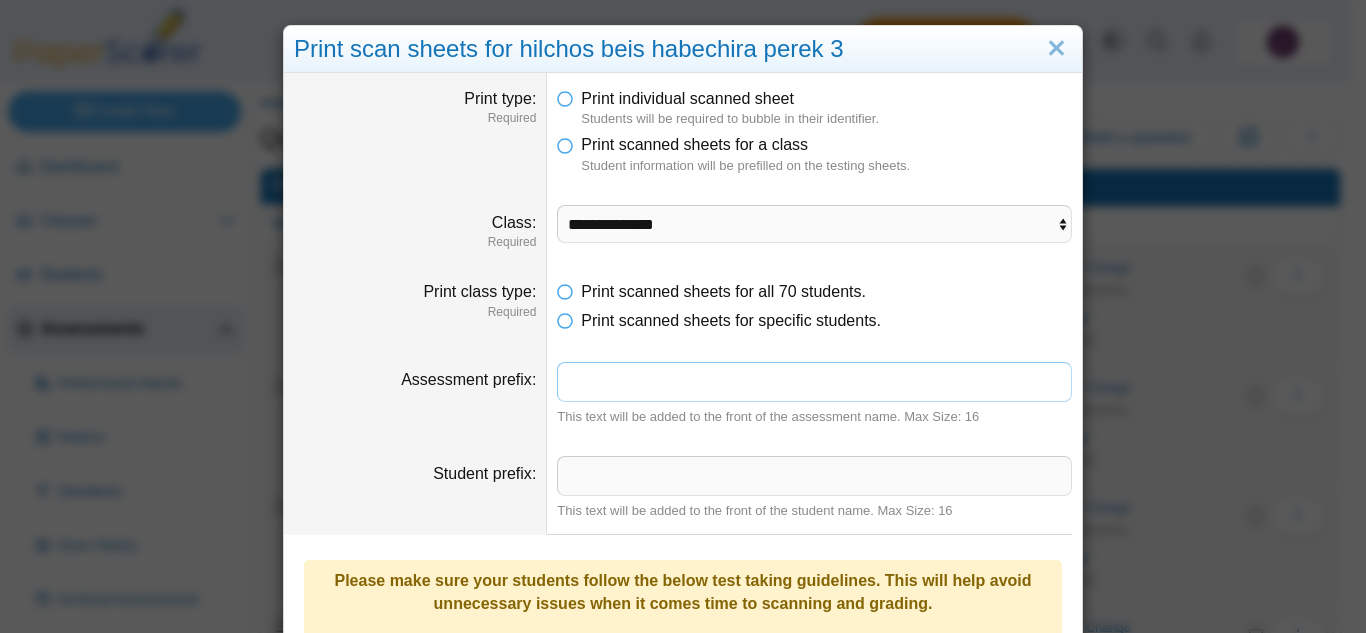 click on "Assessment prefix" at bounding box center [814, 382] 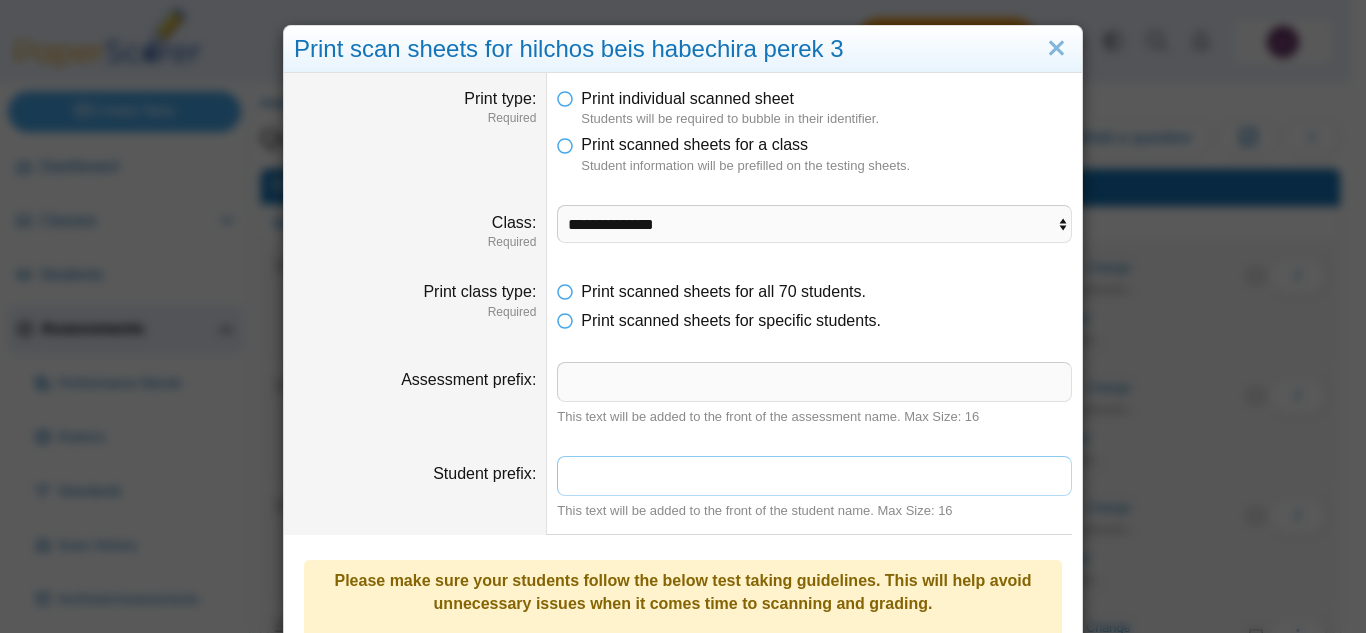 click on "Student prefix" at bounding box center [814, 476] 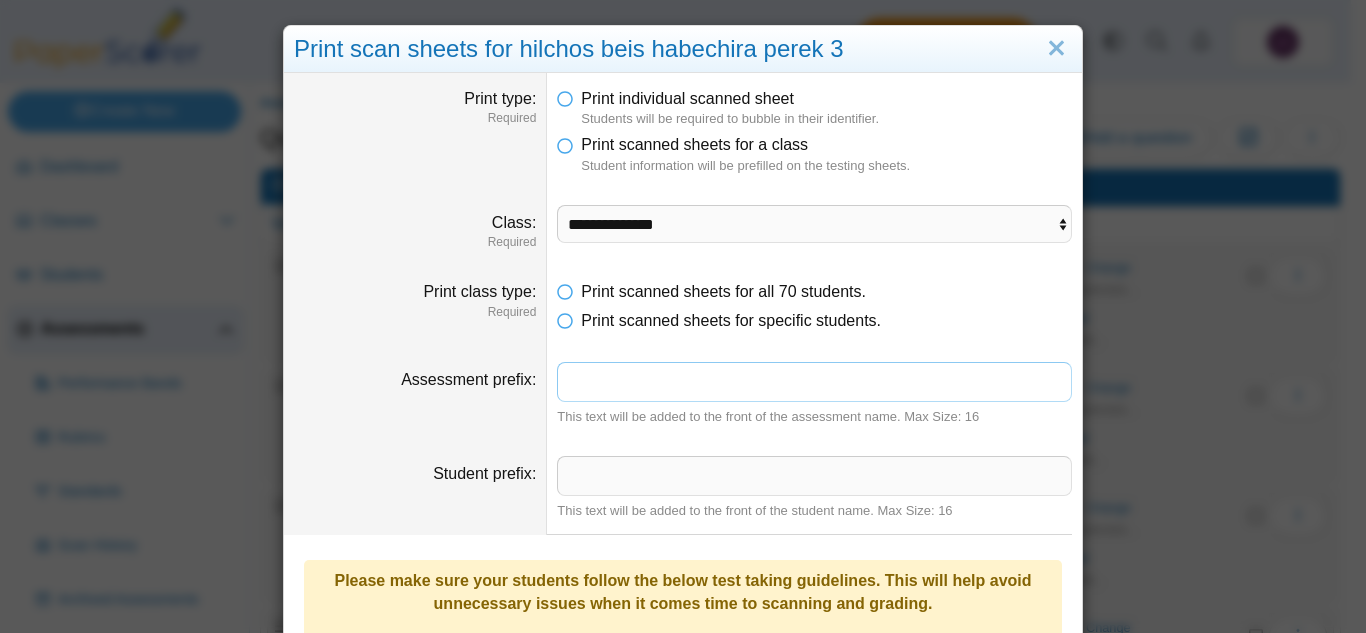 drag, startPoint x: 604, startPoint y: 389, endPoint x: 606, endPoint y: 419, distance: 30.066593 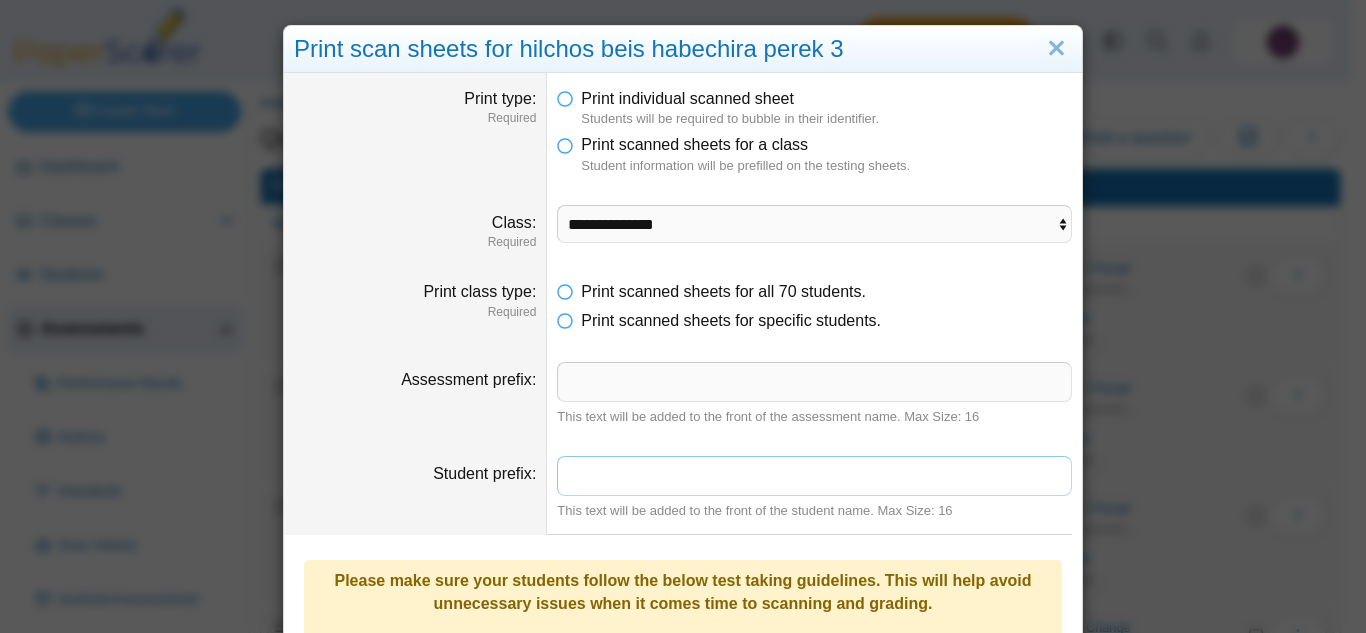 click on "Student prefix" at bounding box center [814, 476] 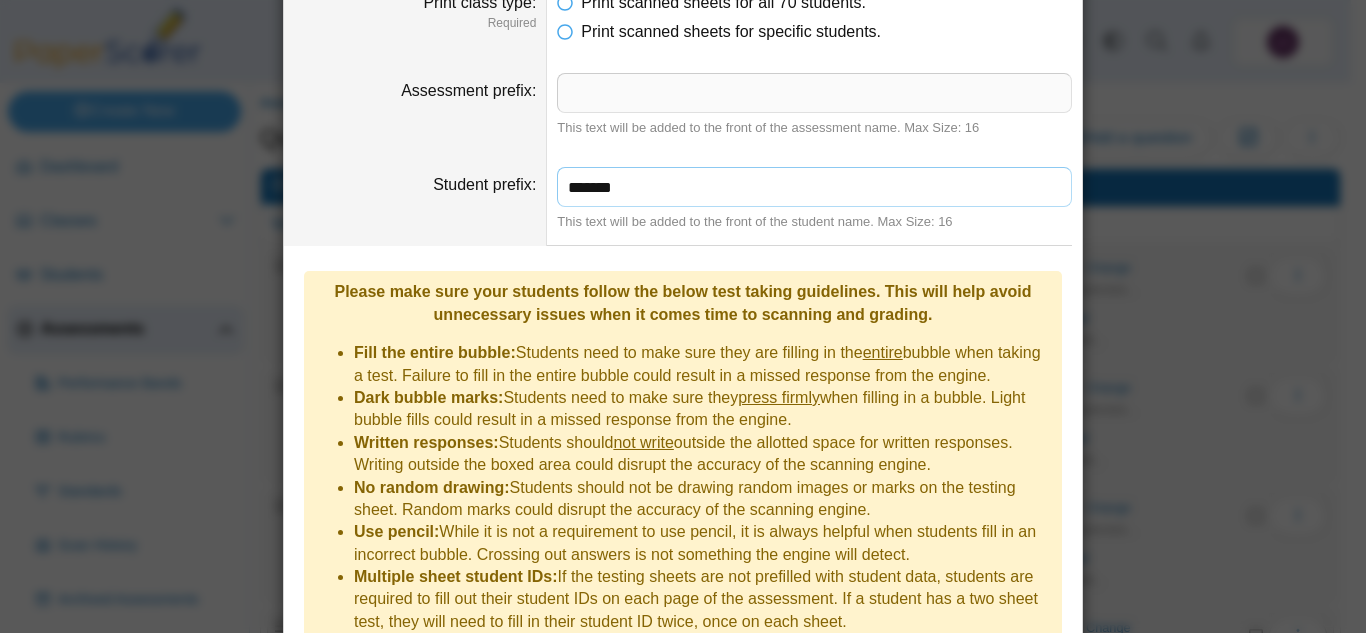 scroll, scrollTop: 372, scrollLeft: 0, axis: vertical 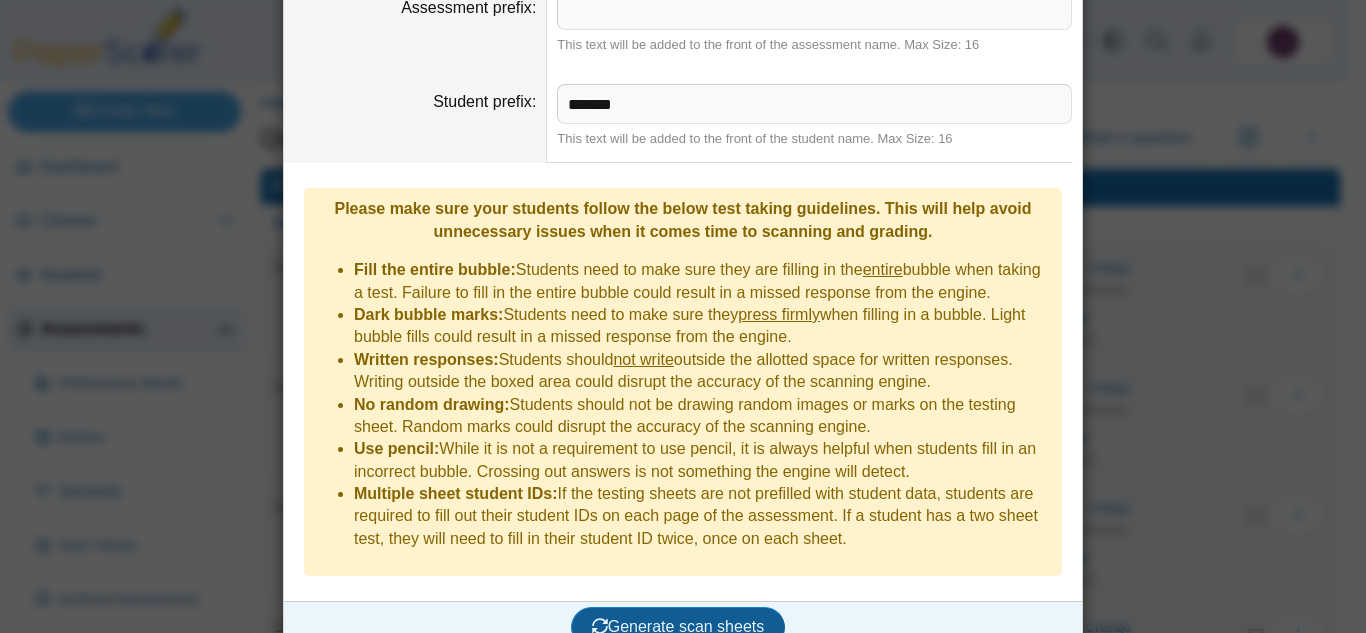 click on "Generate scan sheets" at bounding box center (678, 626) 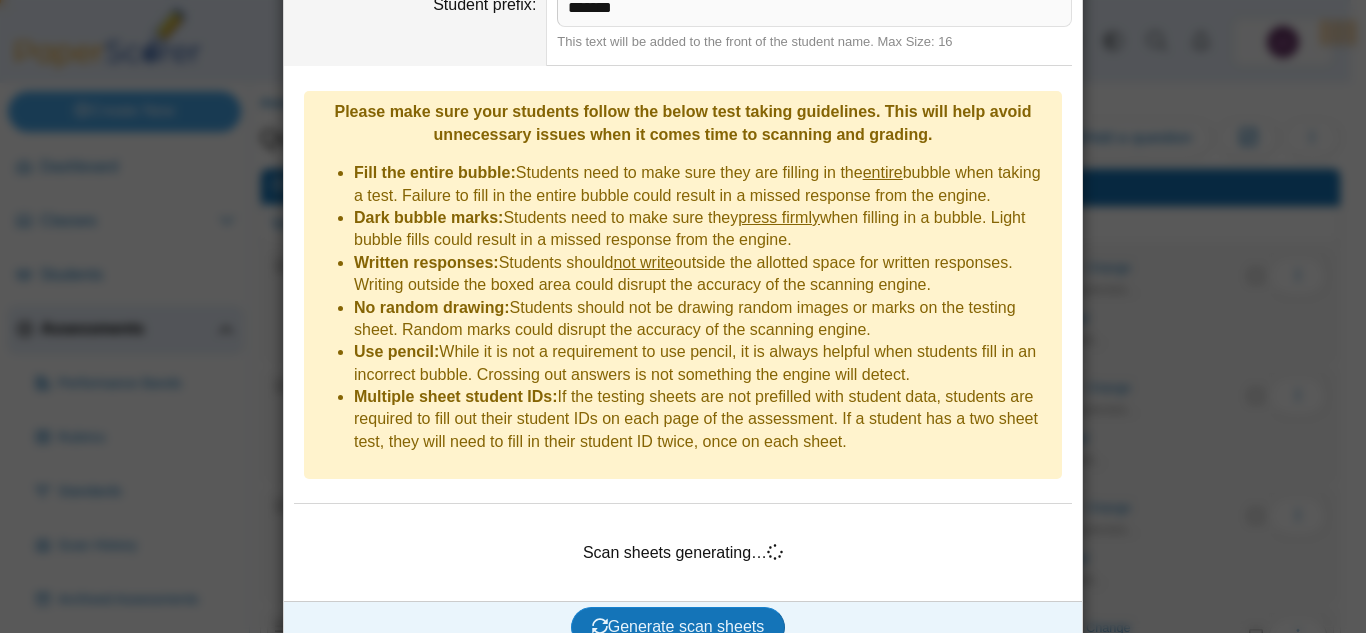 scroll, scrollTop: 464, scrollLeft: 0, axis: vertical 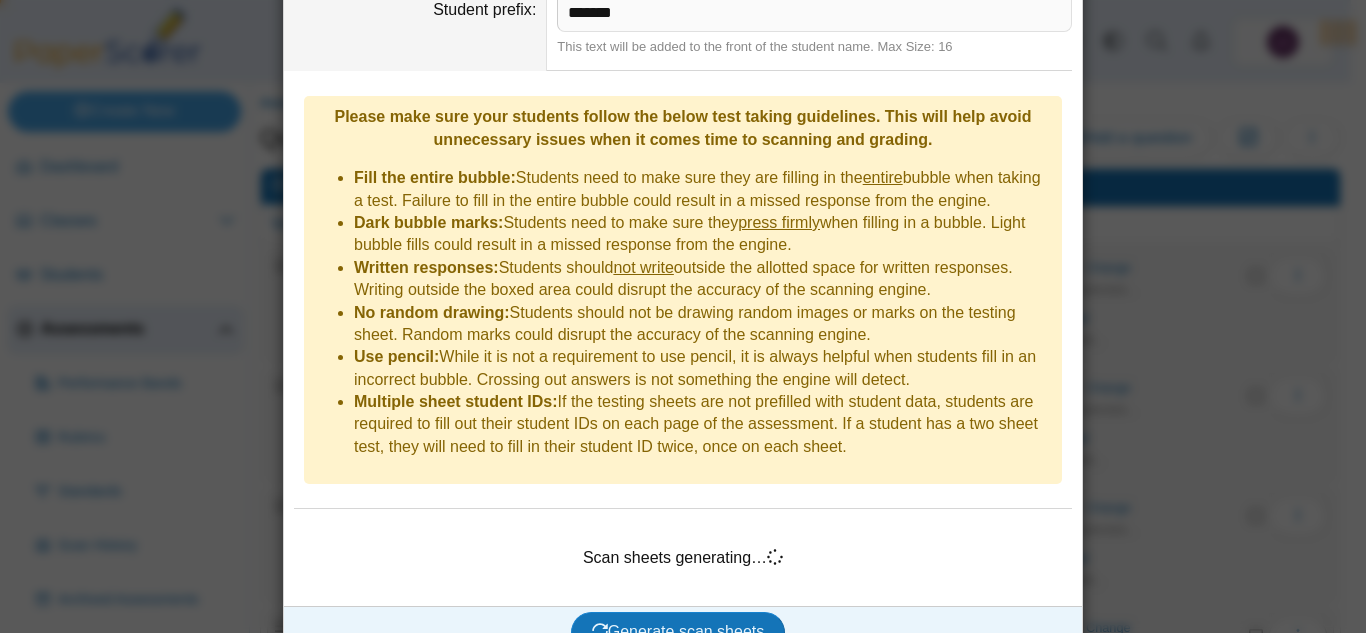 click on "not write" at bounding box center (643, 267) 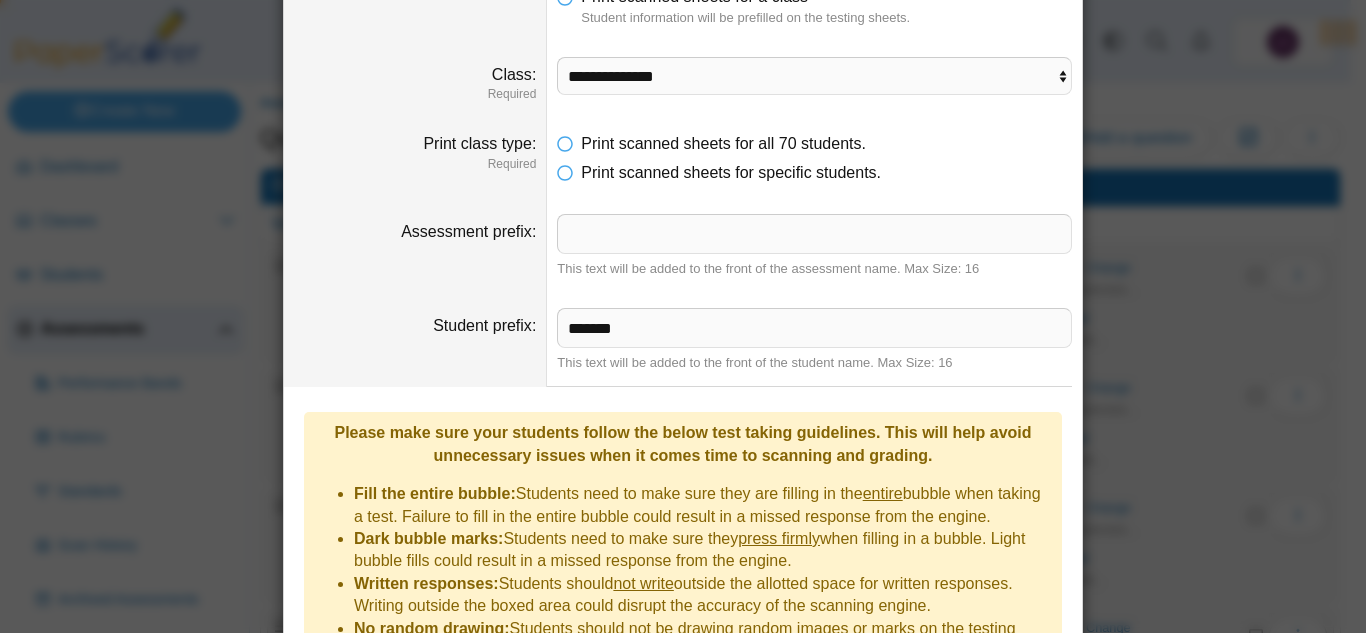 scroll, scrollTop: 147, scrollLeft: 0, axis: vertical 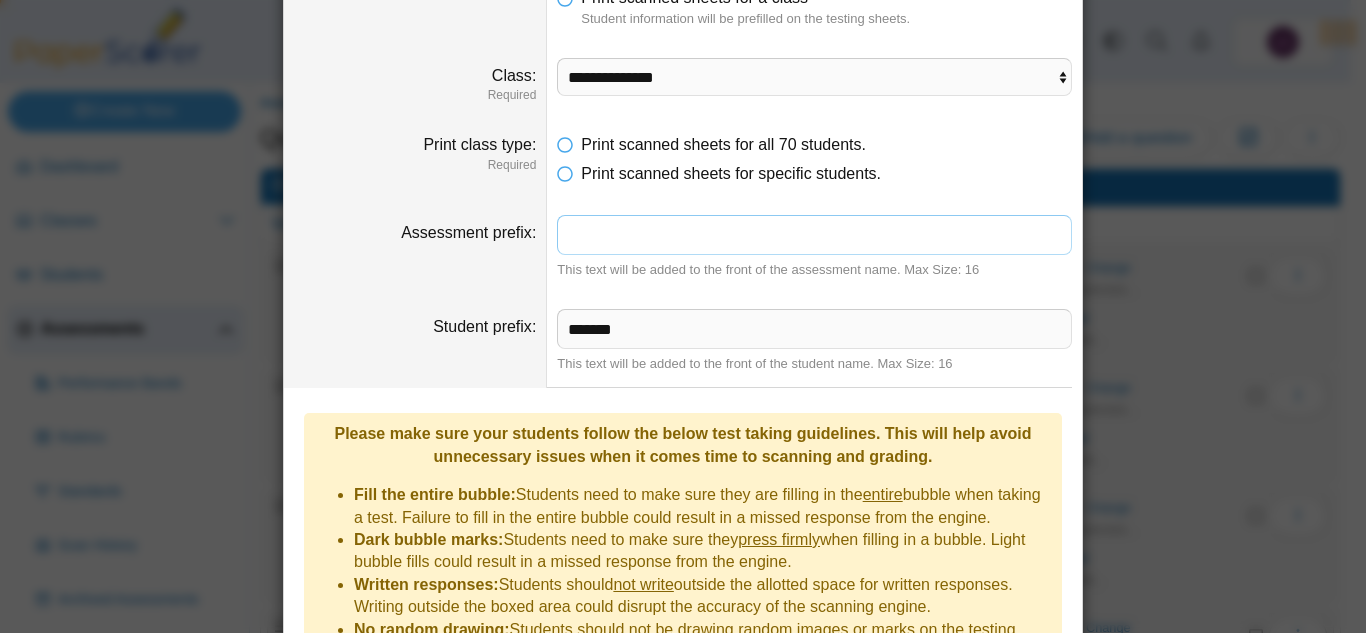 click on "Assessment prefix" at bounding box center [814, 235] 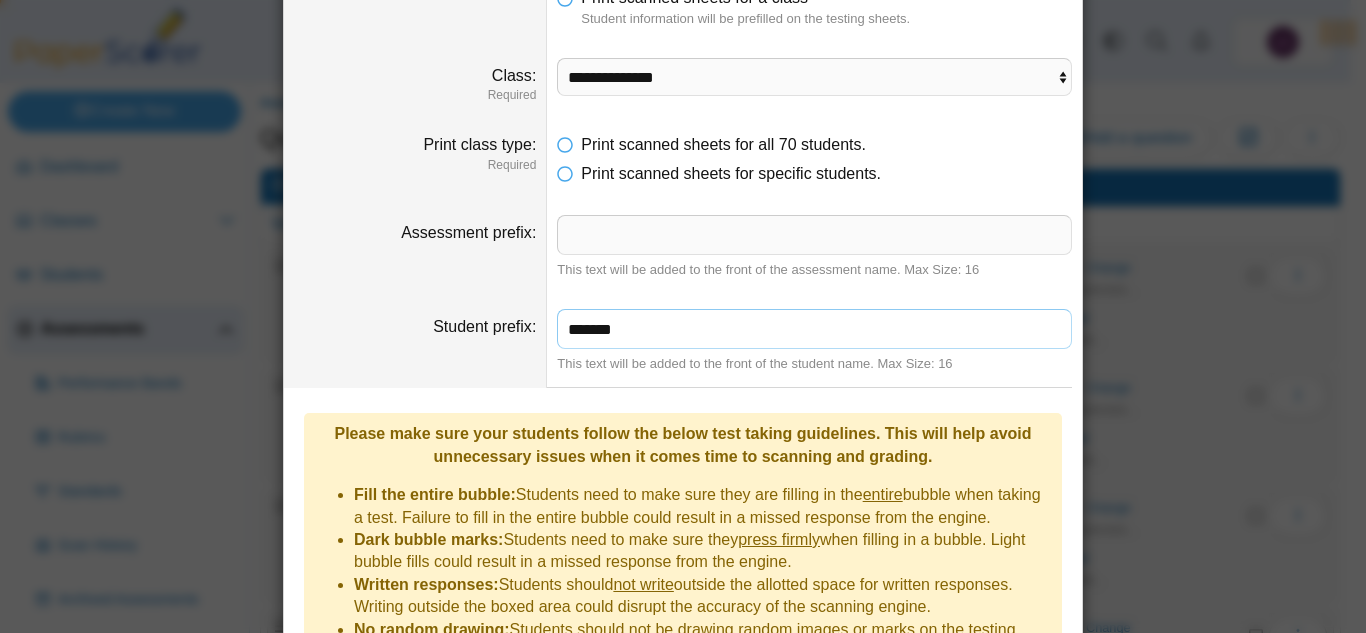 click on "*******" at bounding box center (814, 329) 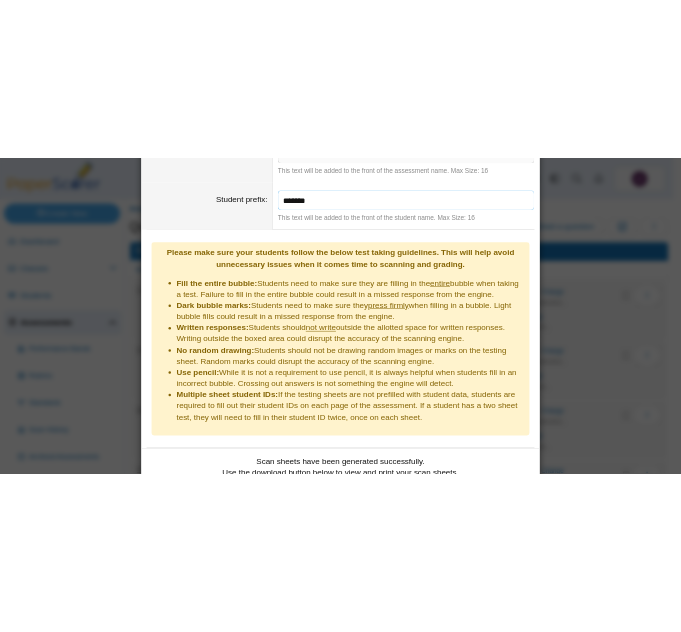 scroll, scrollTop: 533, scrollLeft: 0, axis: vertical 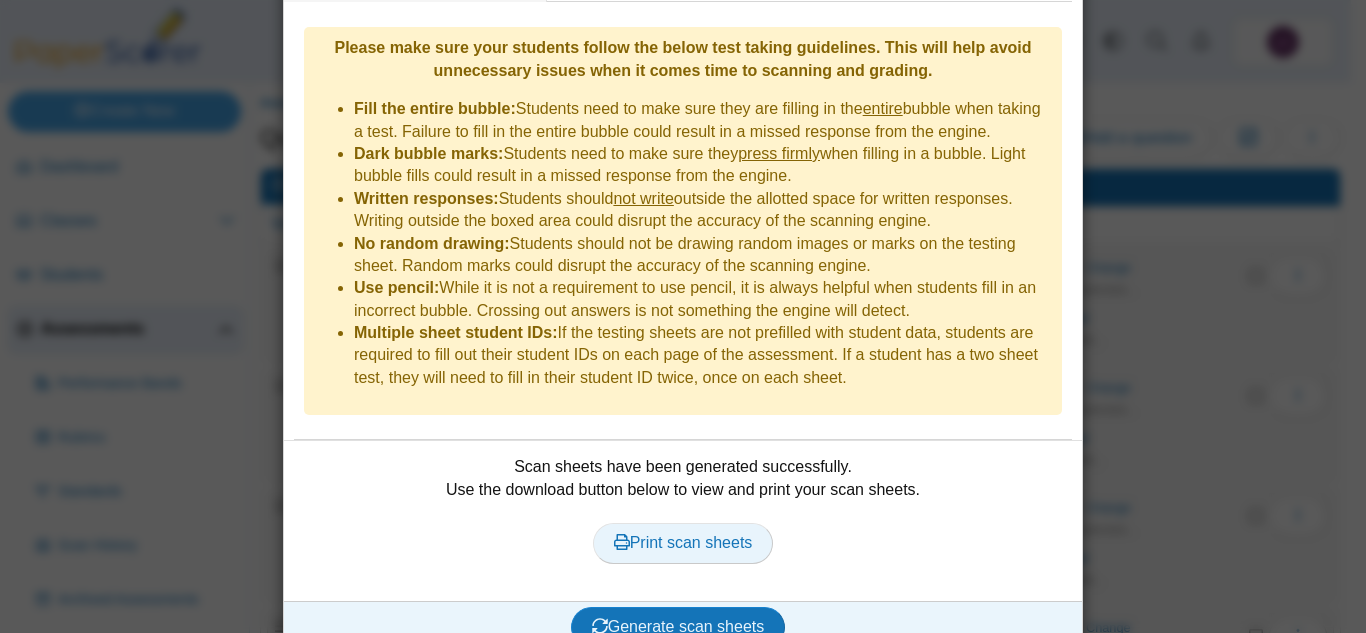 click on "Print scan sheets" at bounding box center [683, 542] 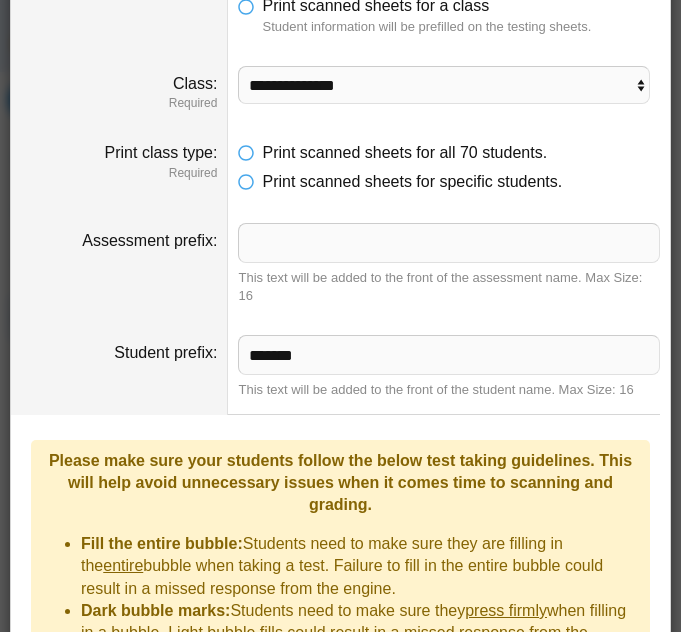 scroll, scrollTop: 138, scrollLeft: 0, axis: vertical 